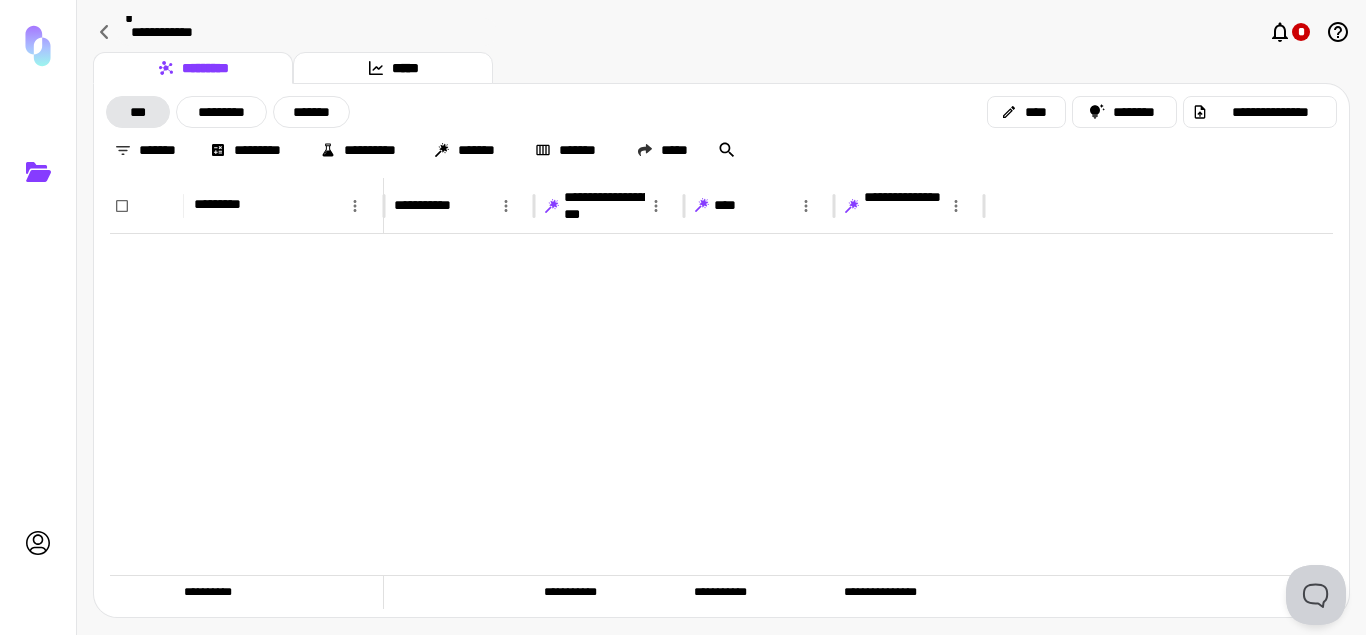 scroll, scrollTop: 0, scrollLeft: 0, axis: both 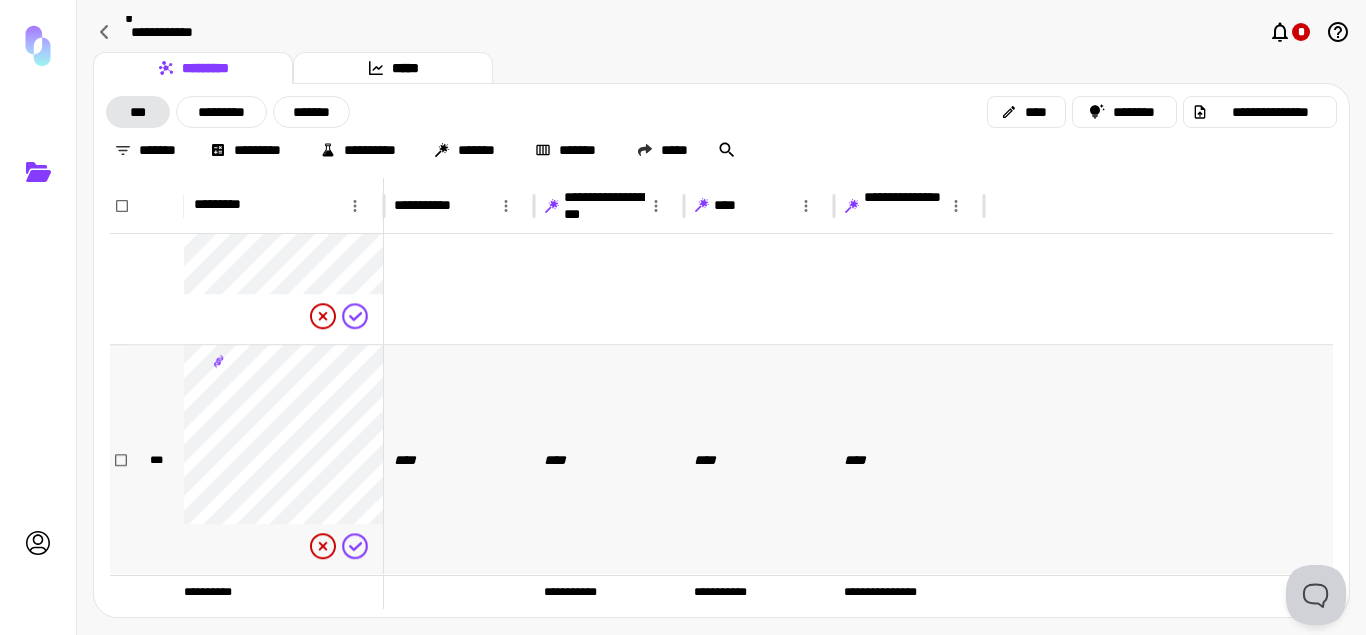 click on "****" at bounding box center (561, 460) 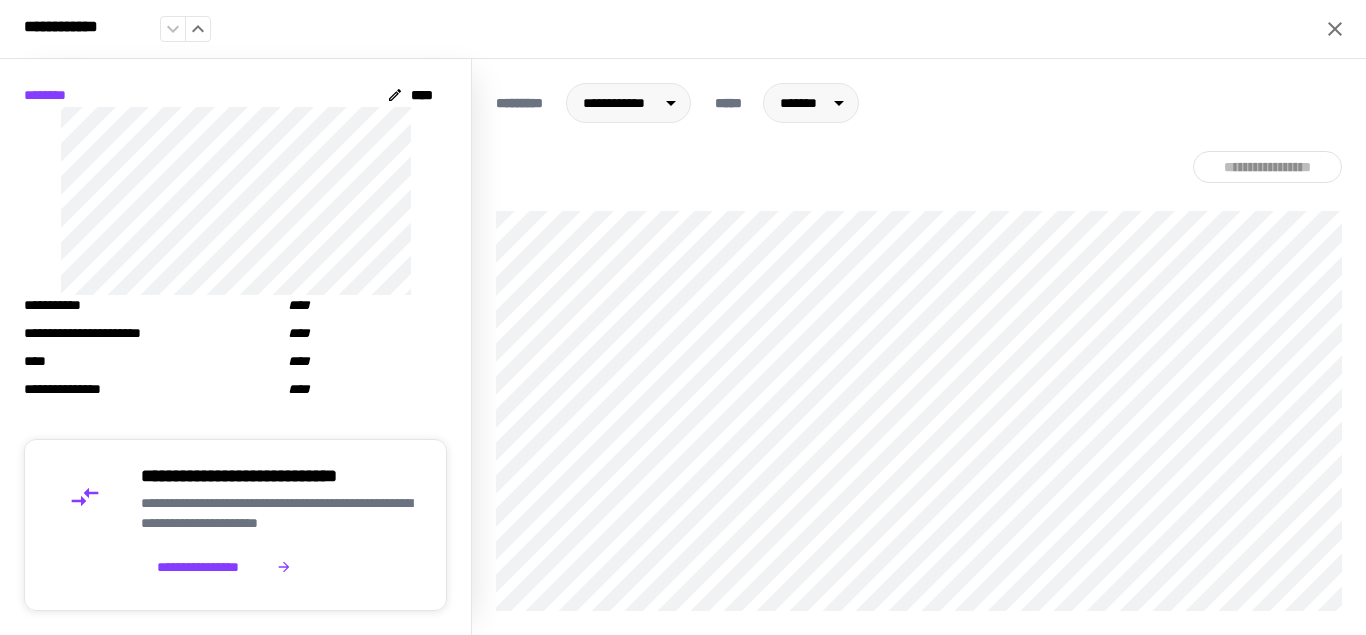 scroll, scrollTop: 166, scrollLeft: 0, axis: vertical 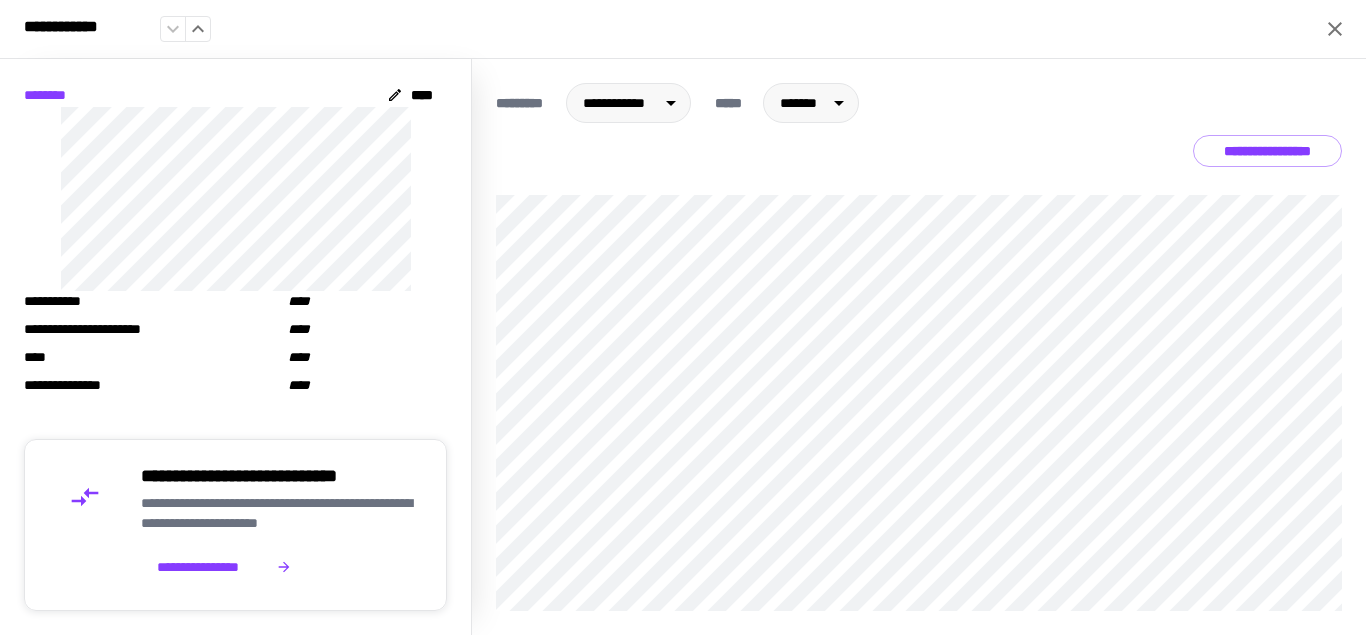 click 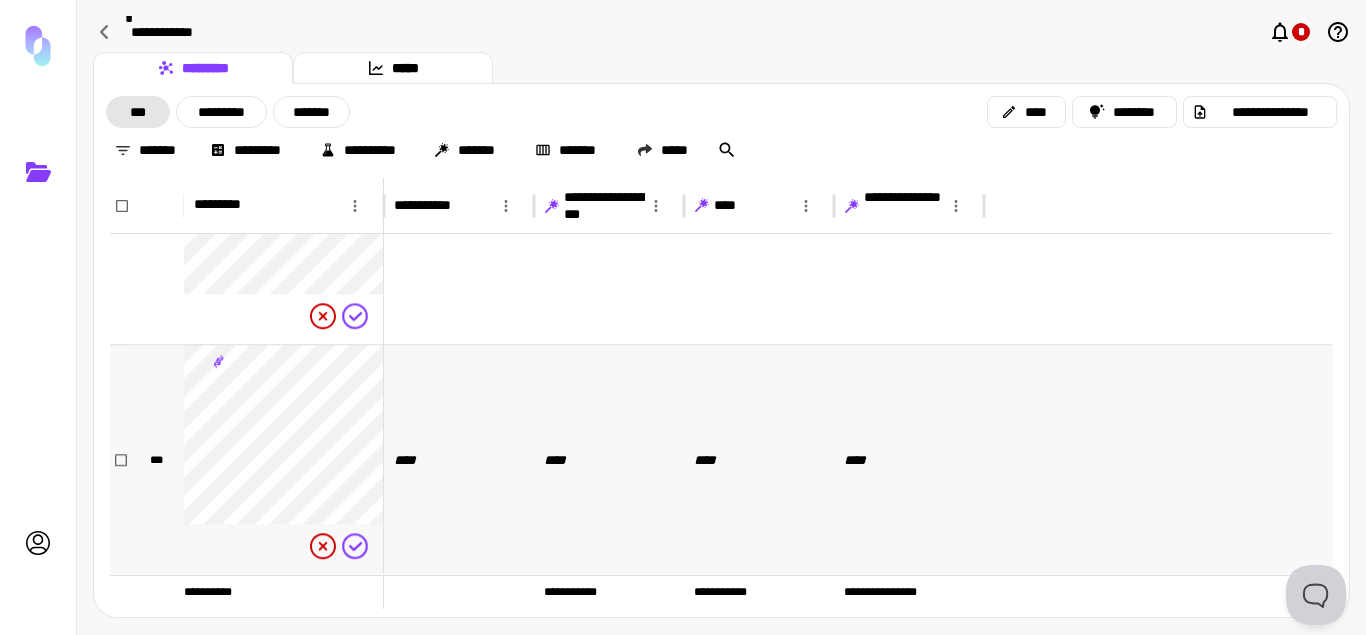 click on "****" at bounding box center [561, 460] 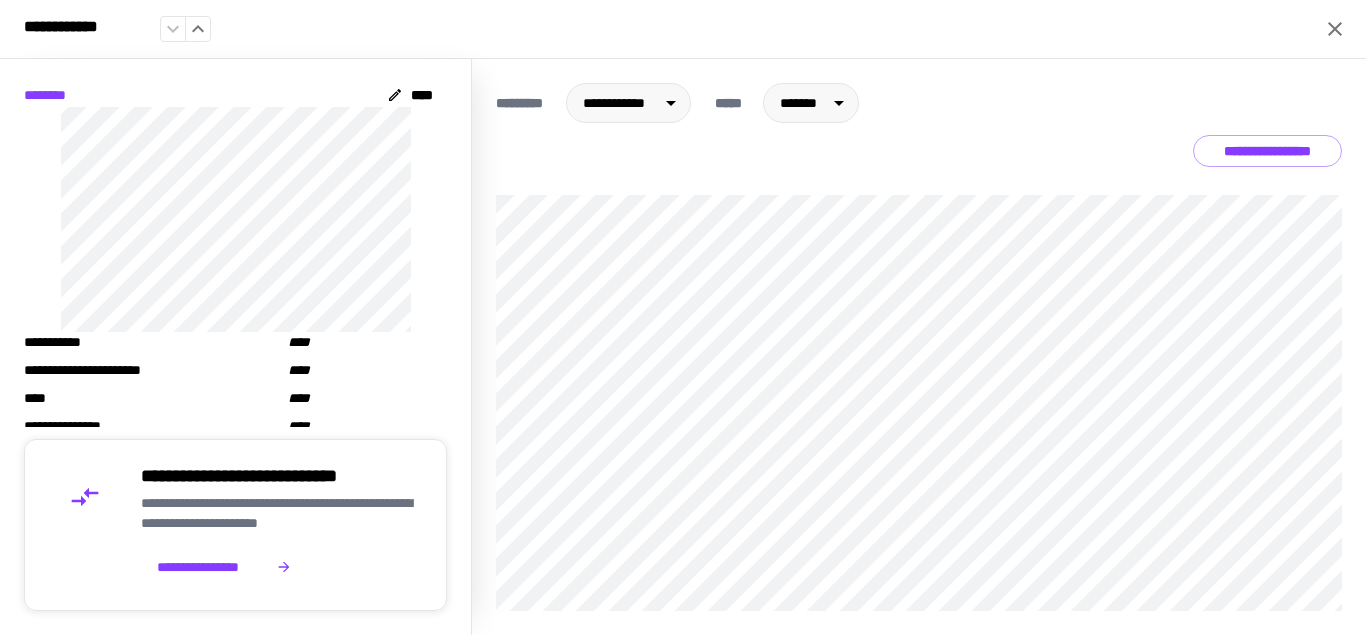 scroll, scrollTop: 166, scrollLeft: 0, axis: vertical 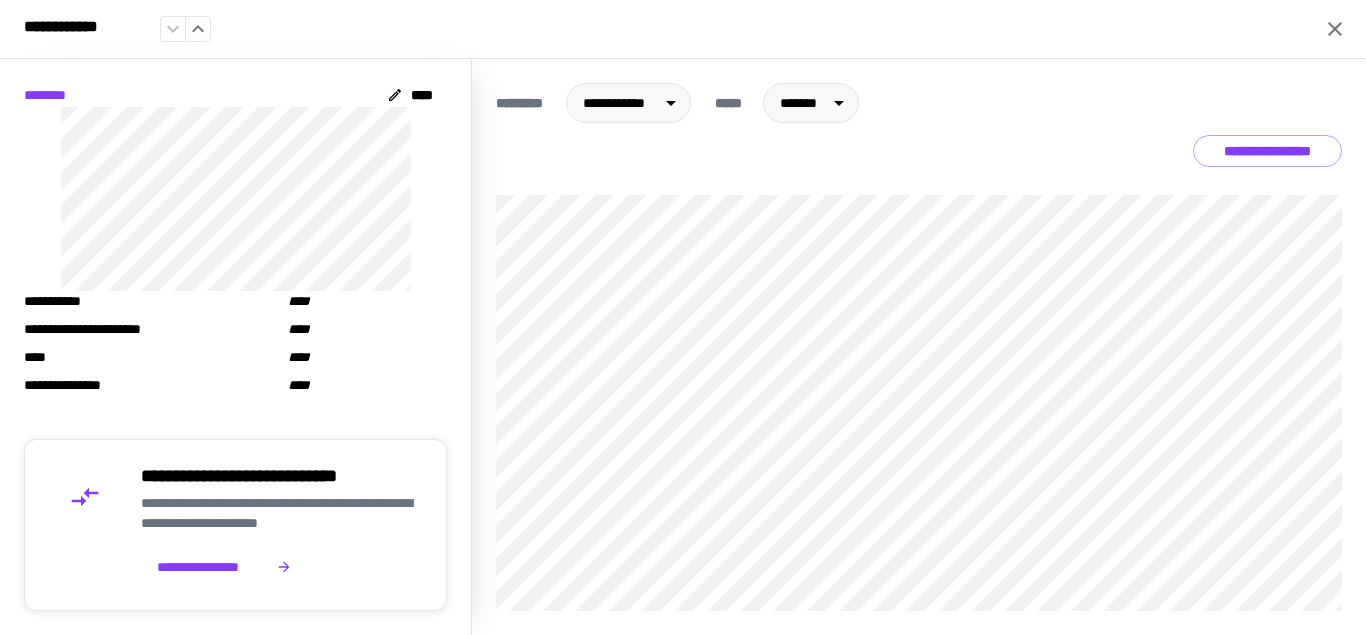 click on "**********" at bounding box center (144, 329) 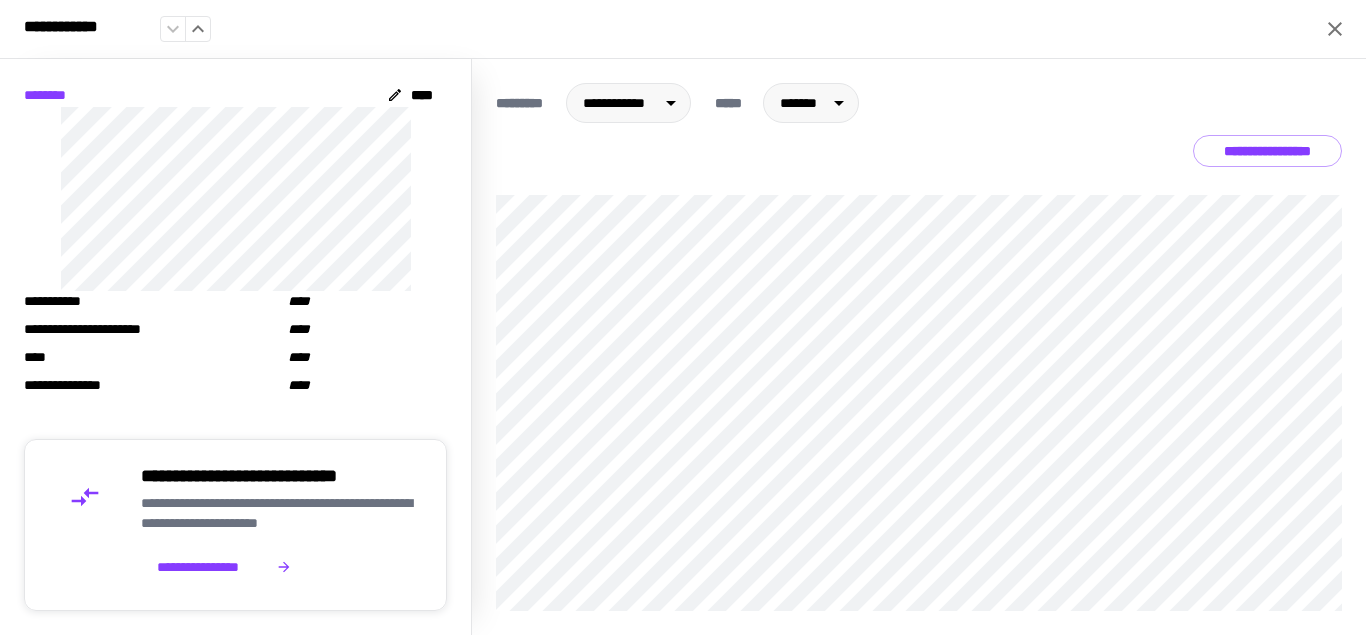 click on "****" at bounding box center (305, 329) 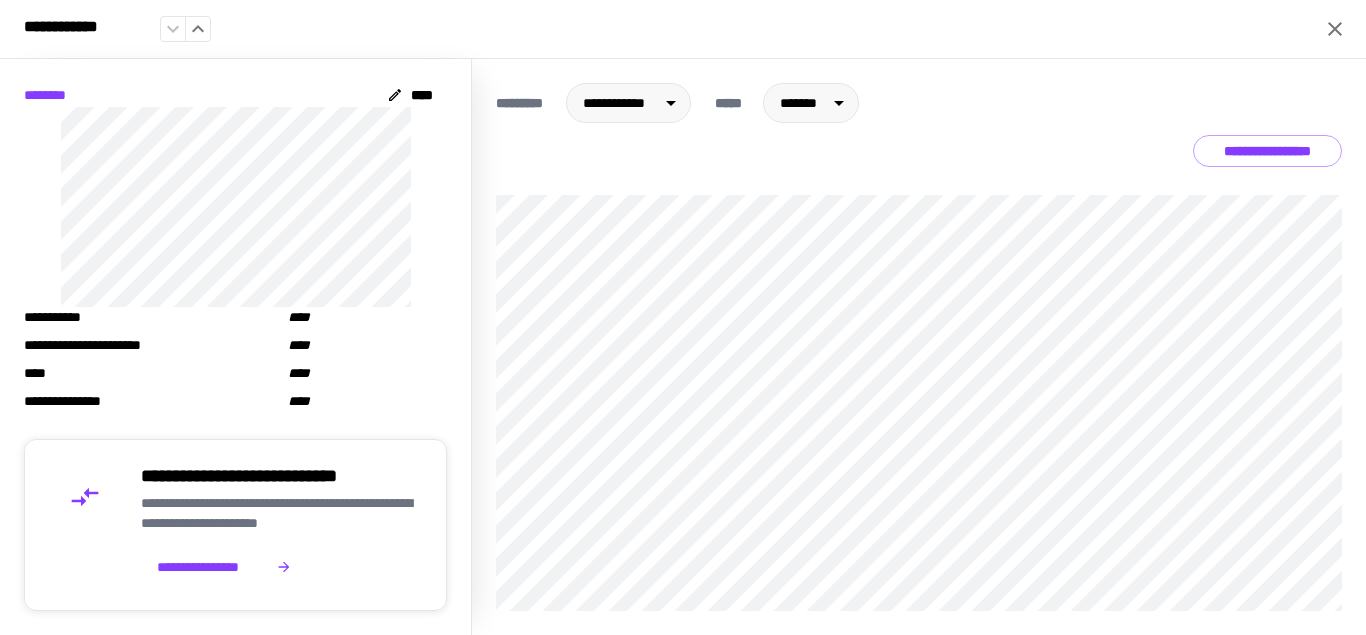 scroll, scrollTop: 166, scrollLeft: 0, axis: vertical 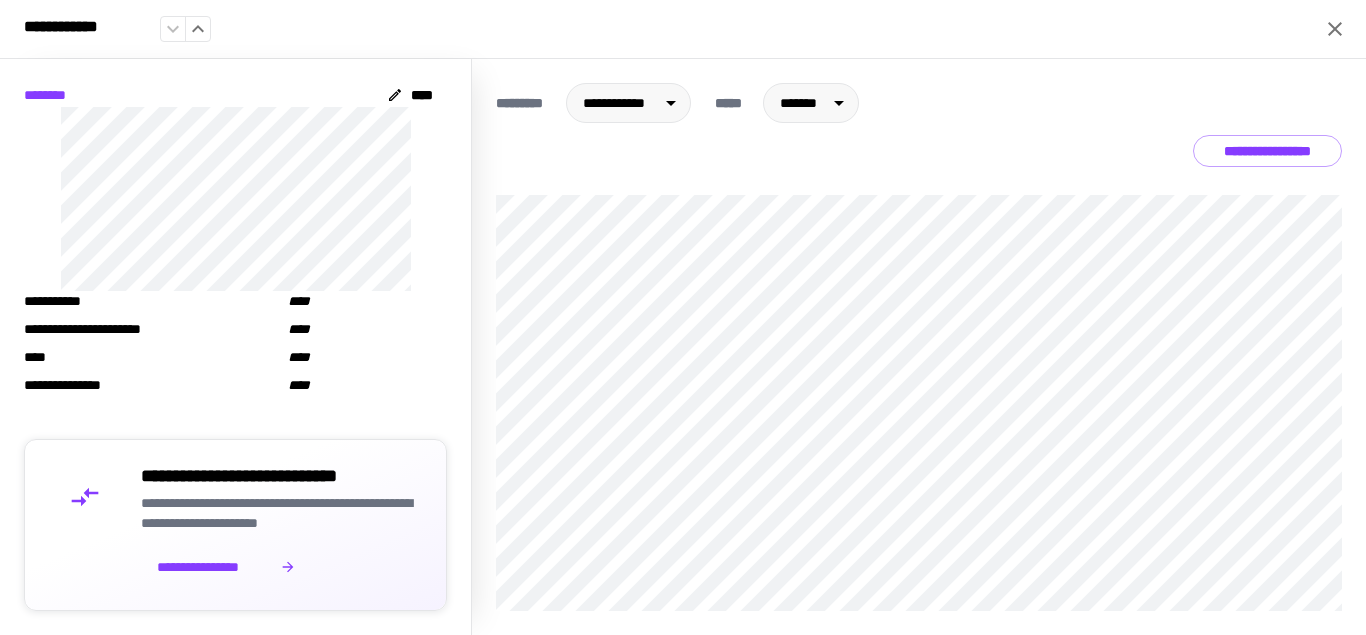 click on "**********" at bounding box center (215, 567) 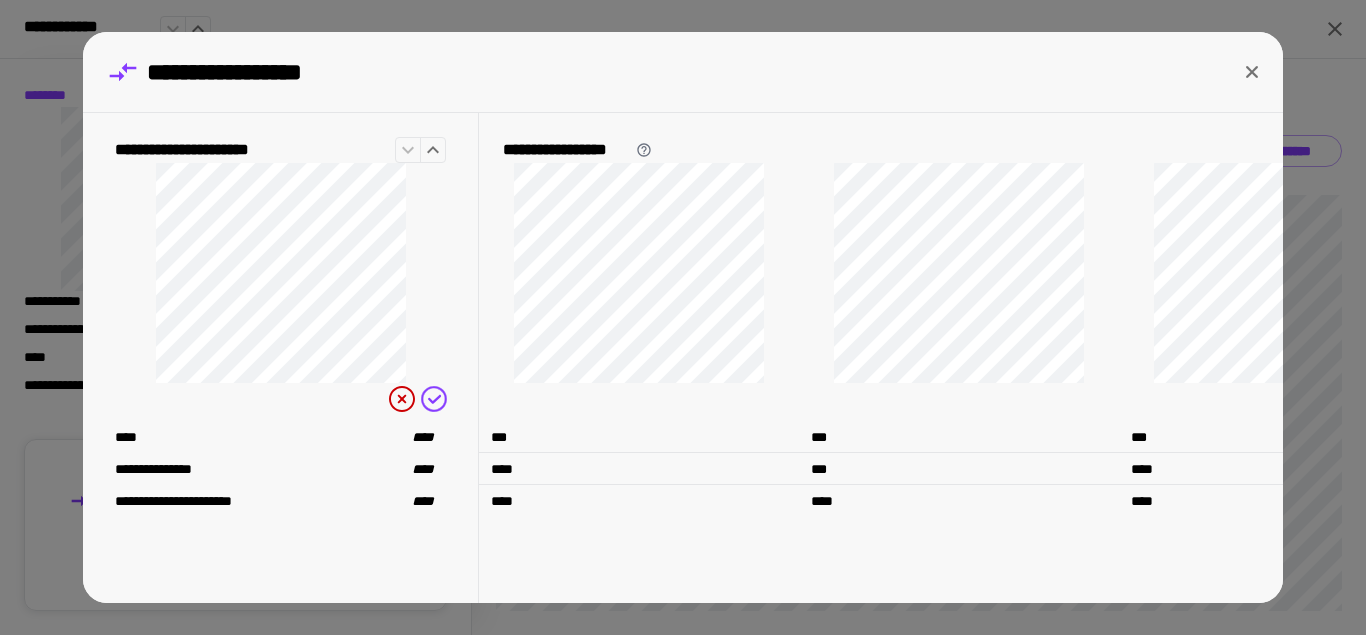 click on "**********" at bounding box center (280, 469) 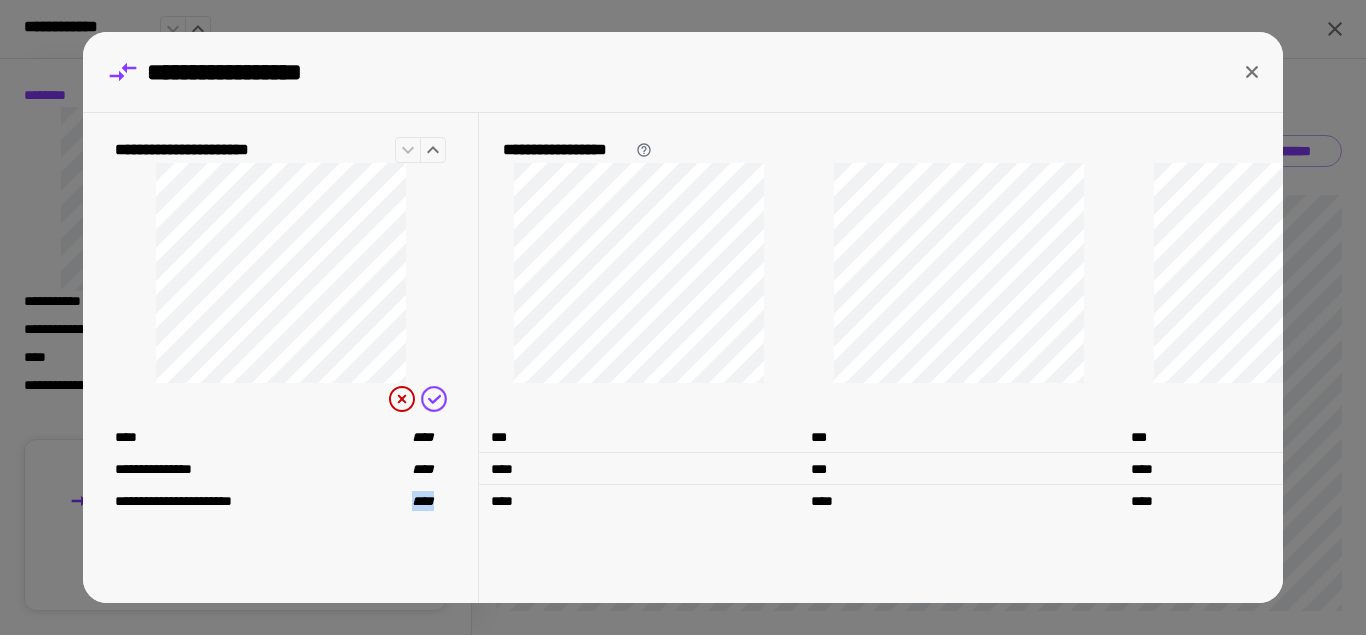 click on "**********" at bounding box center [280, 469] 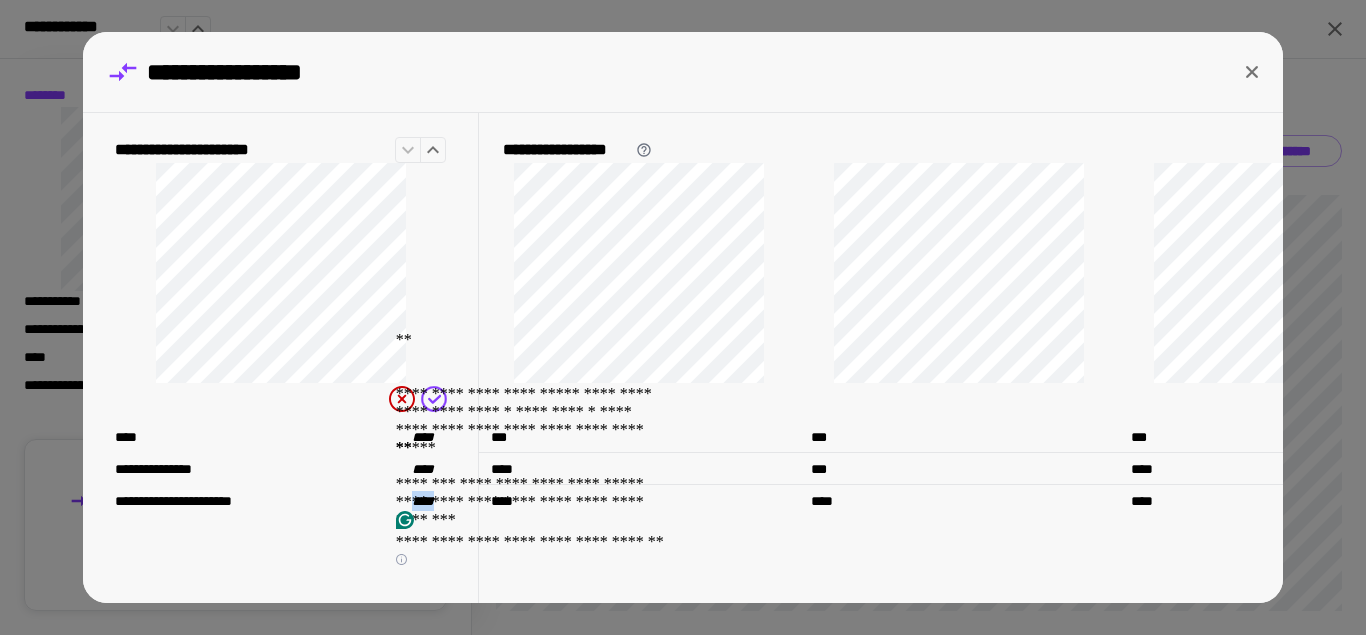click 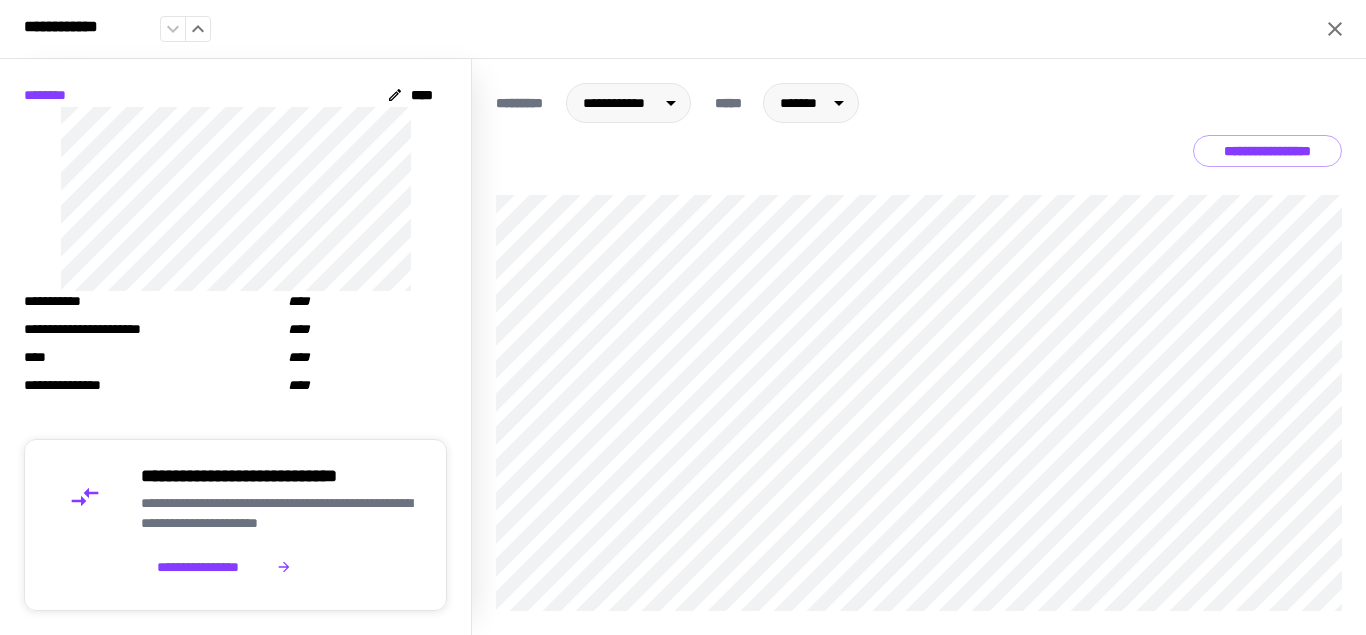 click 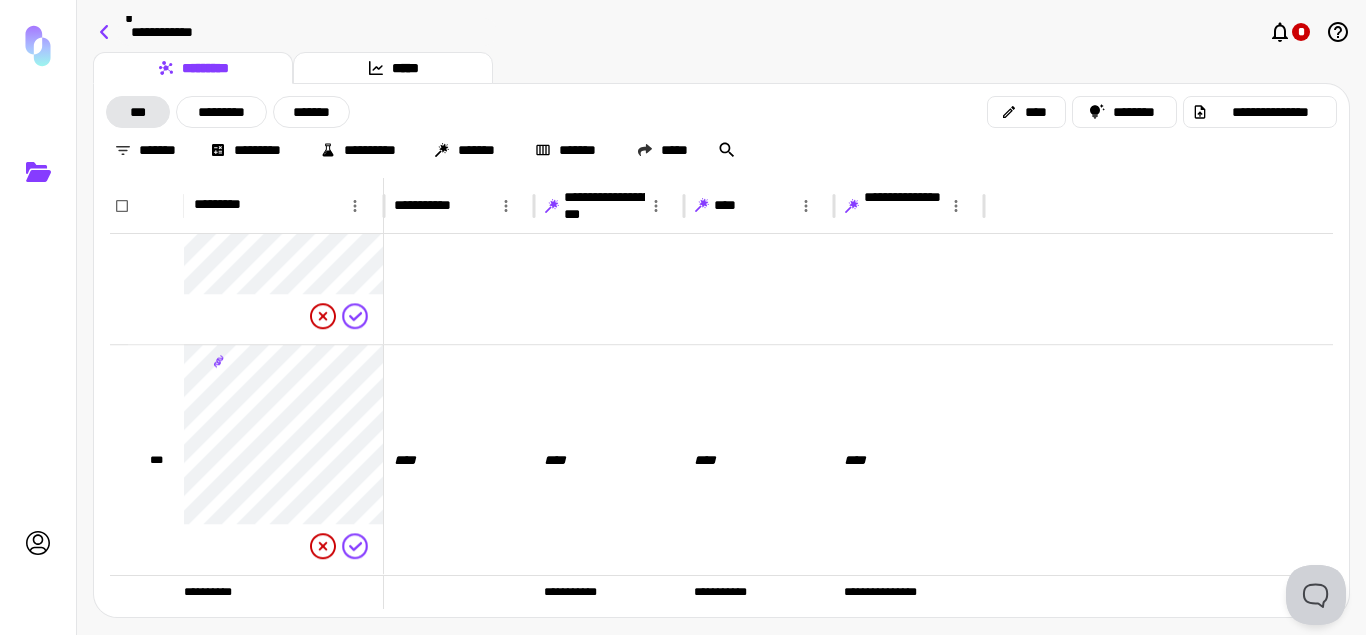 click 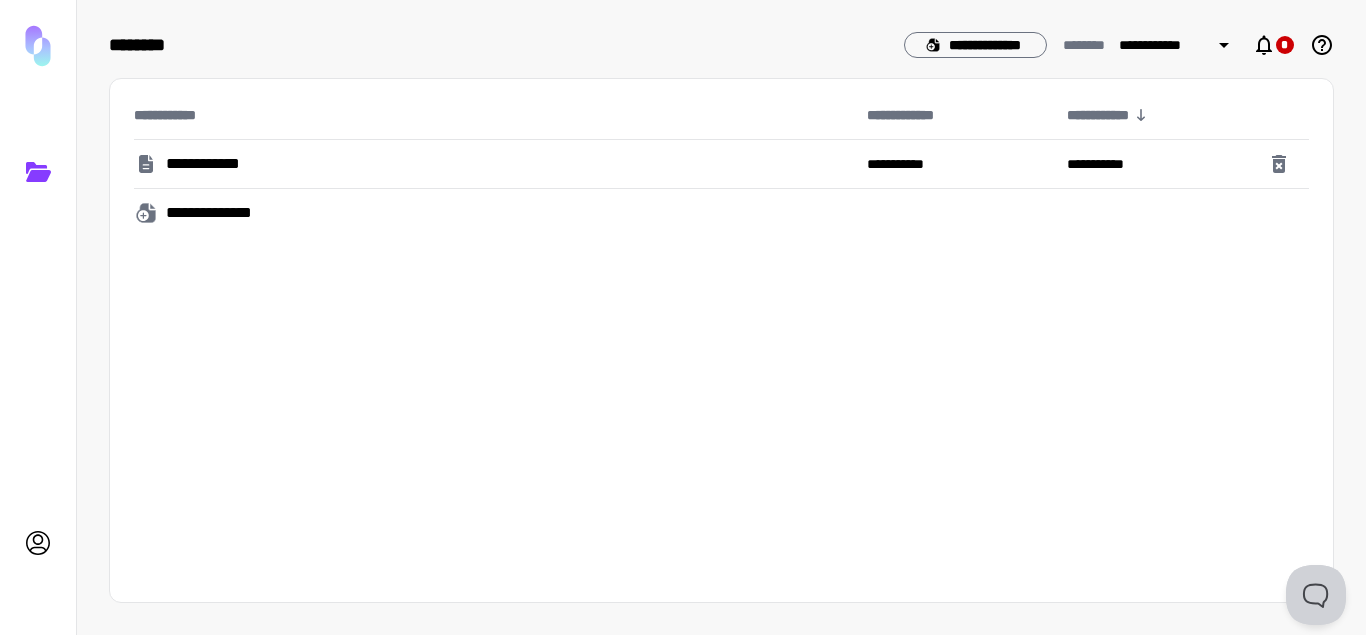 click on "**********" at bounding box center (496, 164) 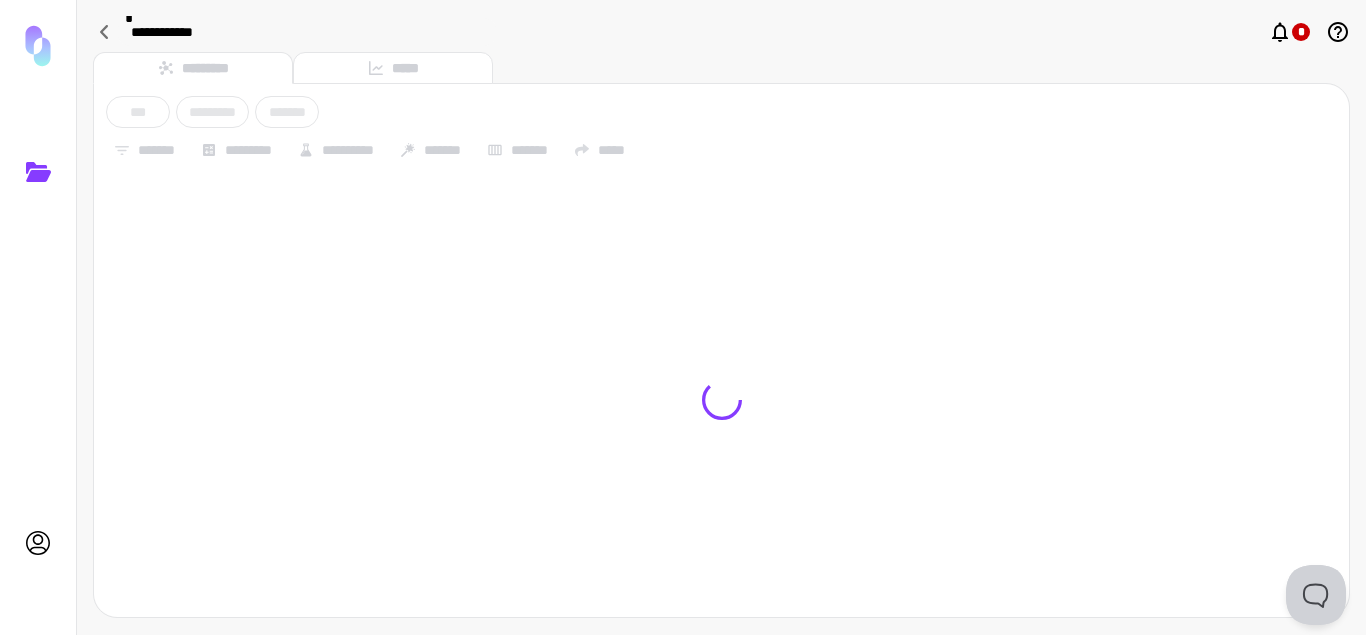 click at bounding box center (721, 371) 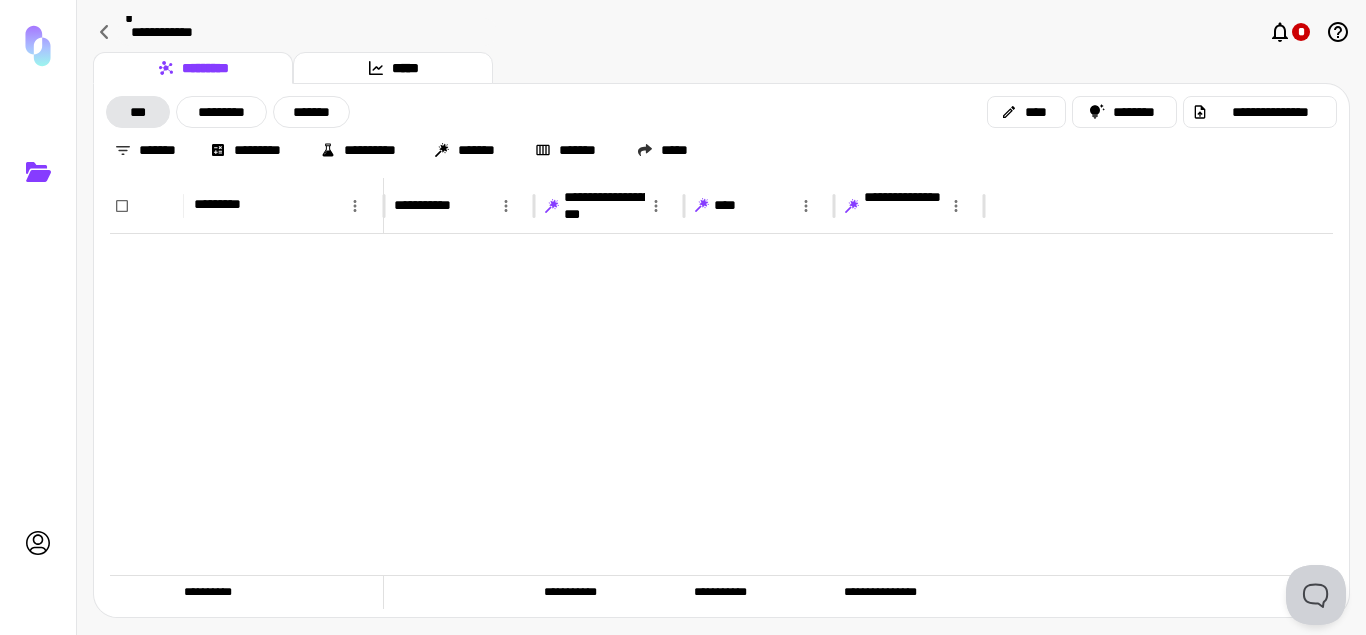 scroll, scrollTop: 612, scrollLeft: 0, axis: vertical 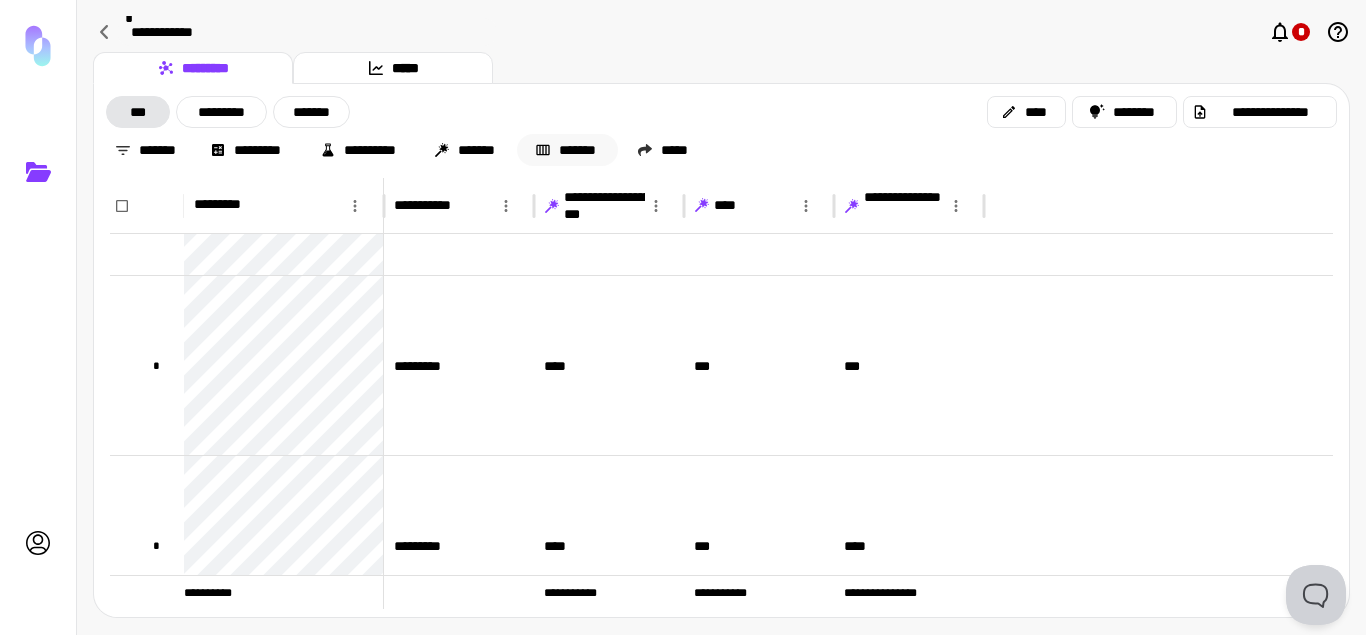click on "*******" at bounding box center (567, 150) 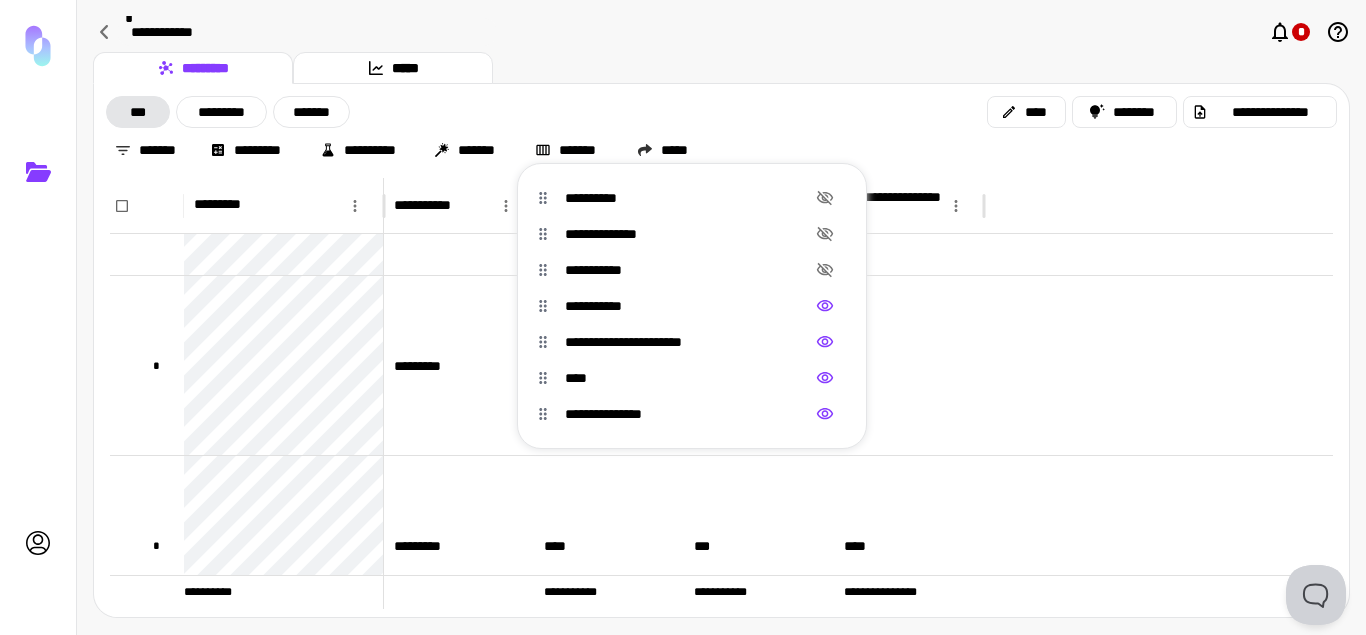 click at bounding box center (683, 317) 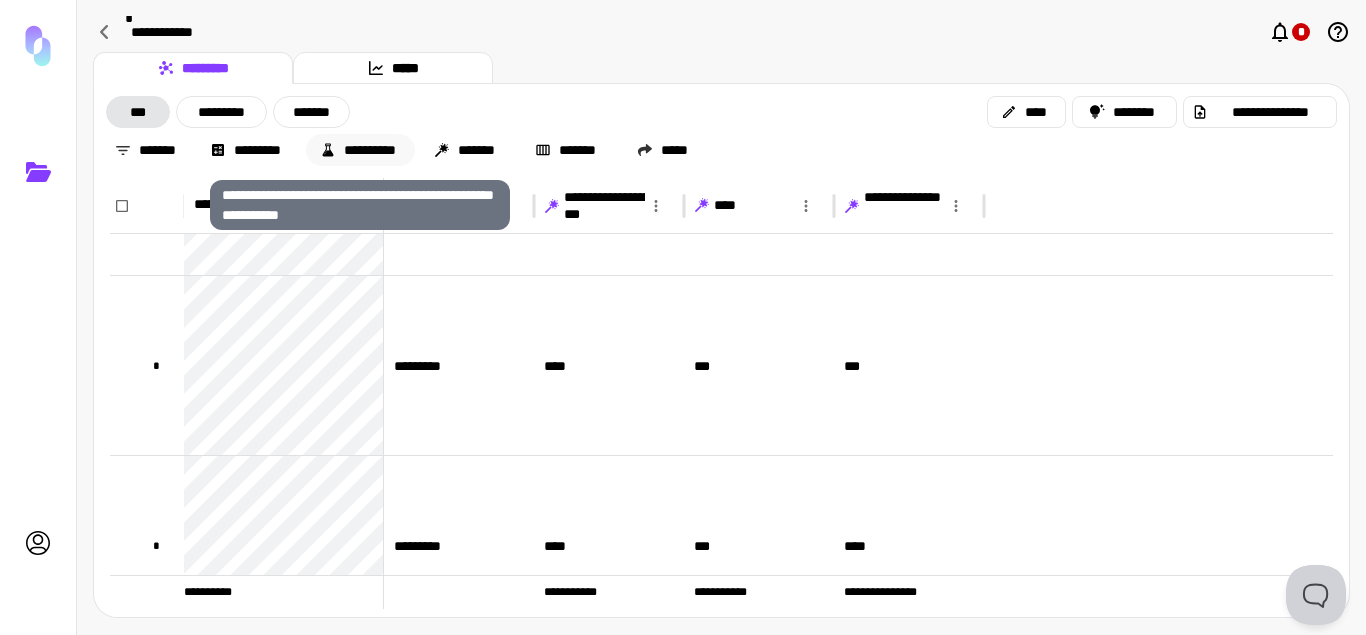 click 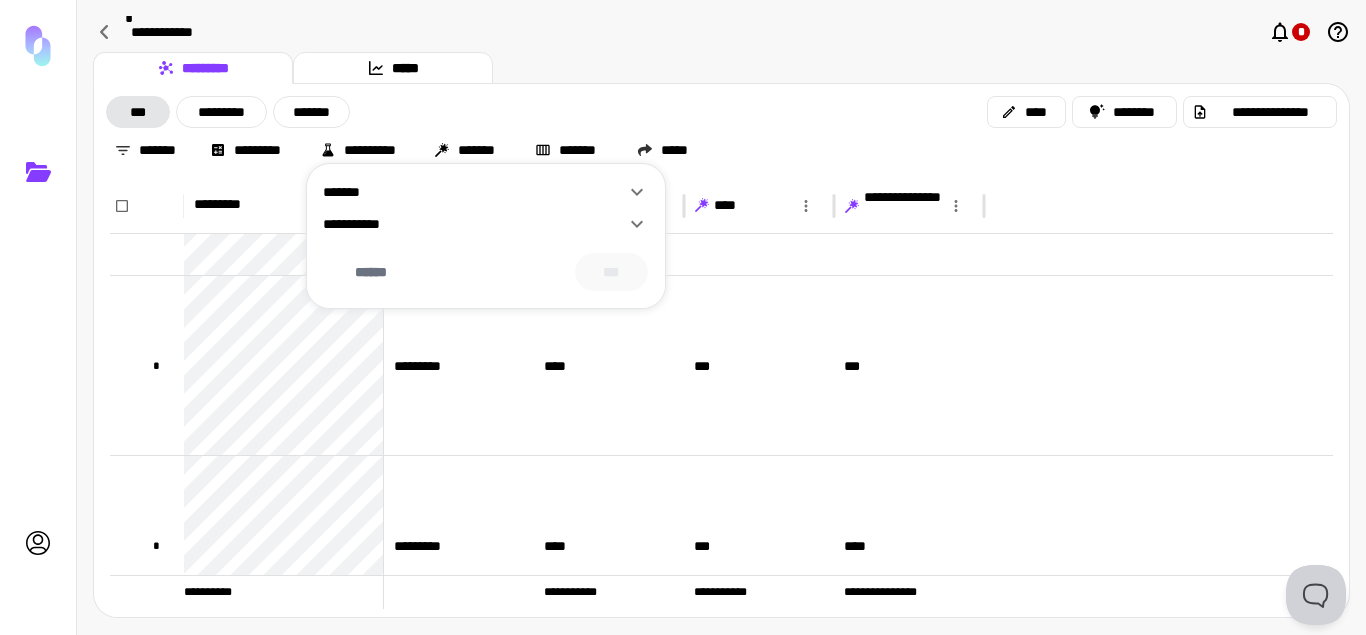click 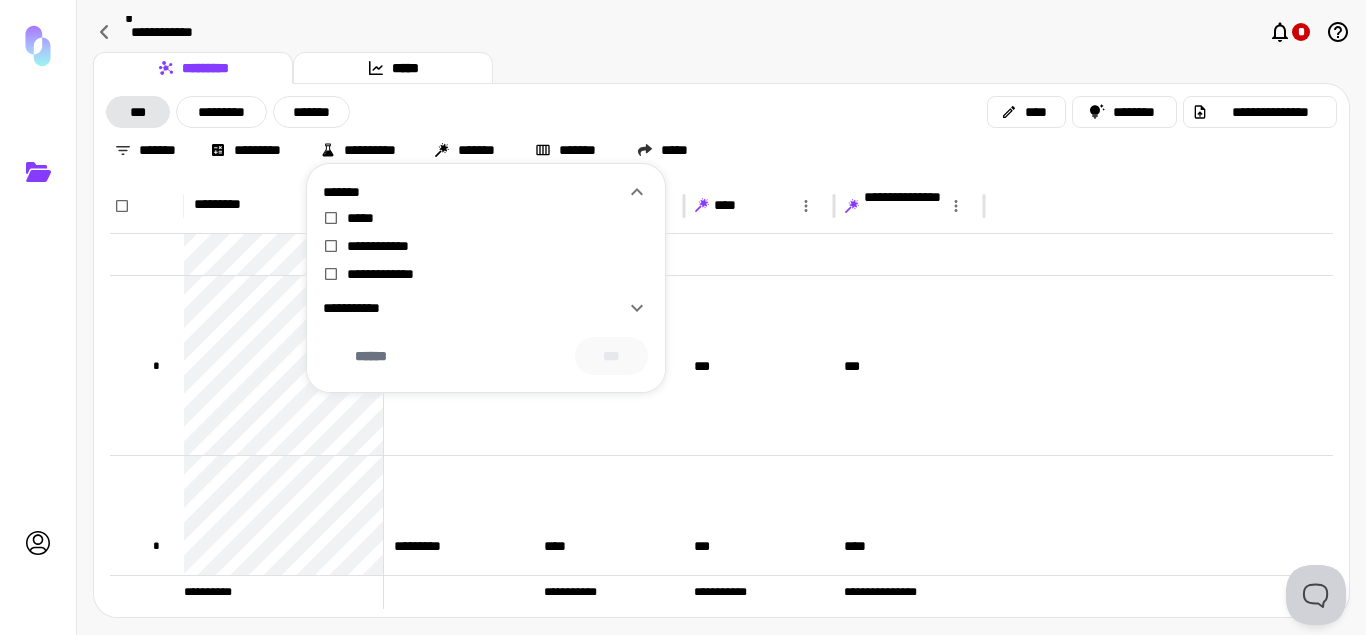 click 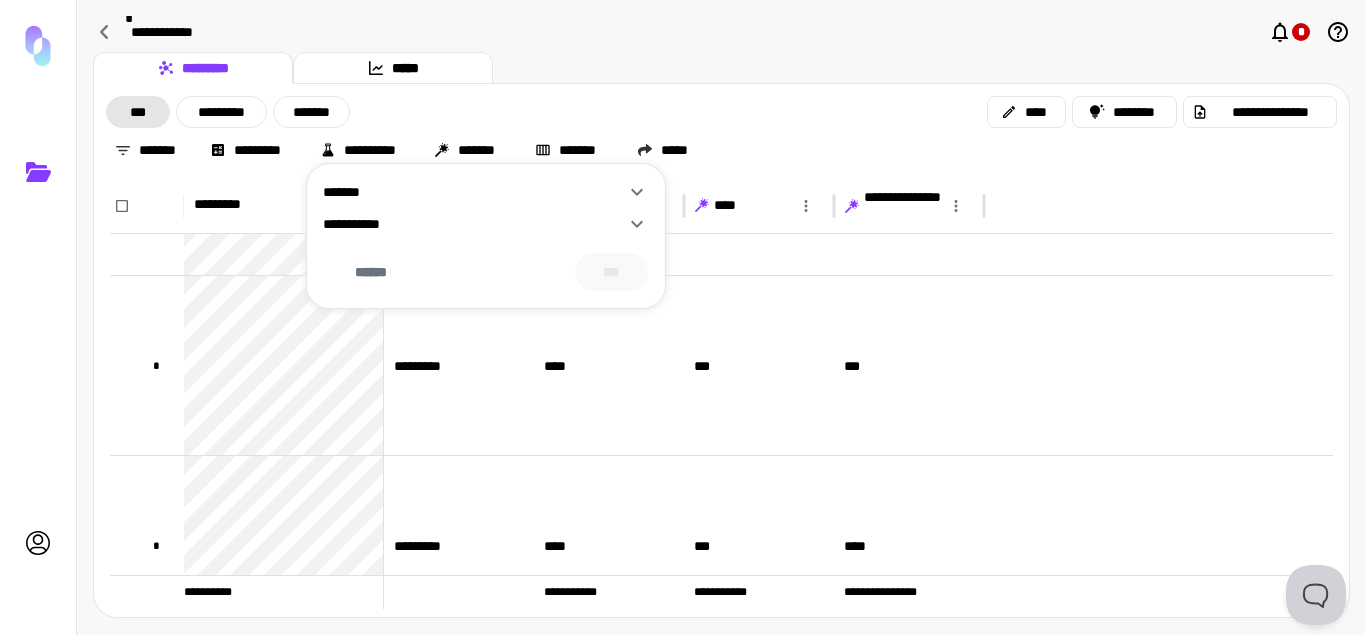 click 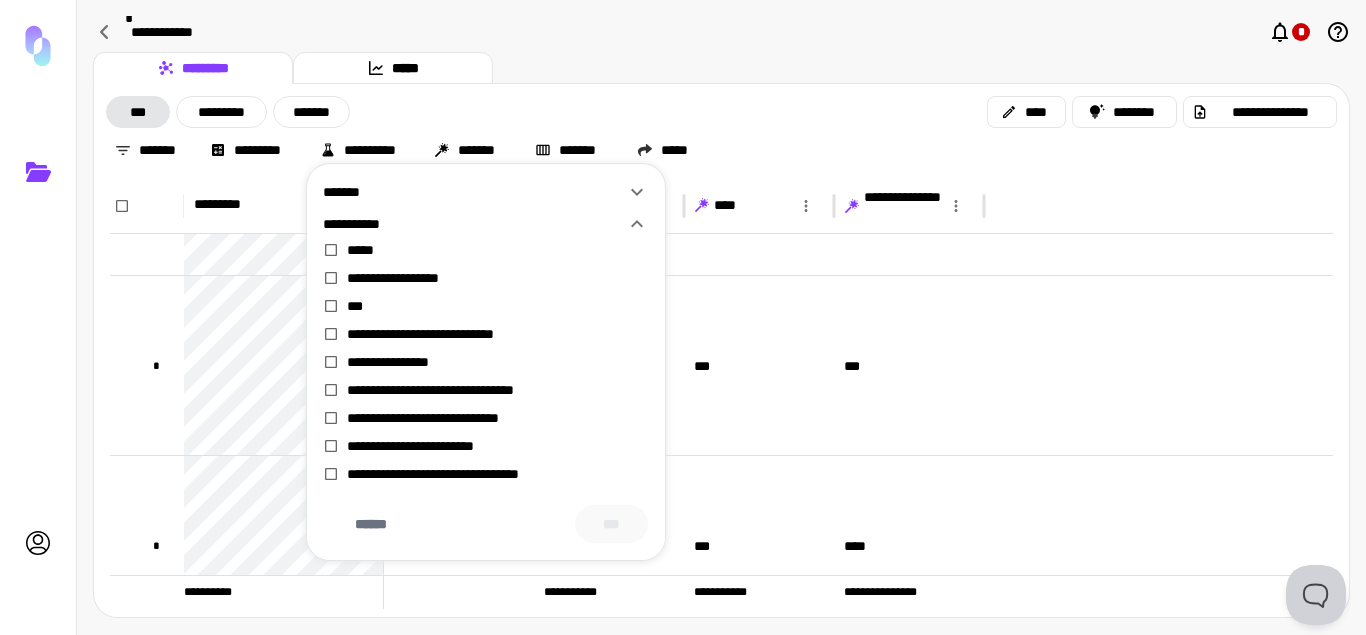 click 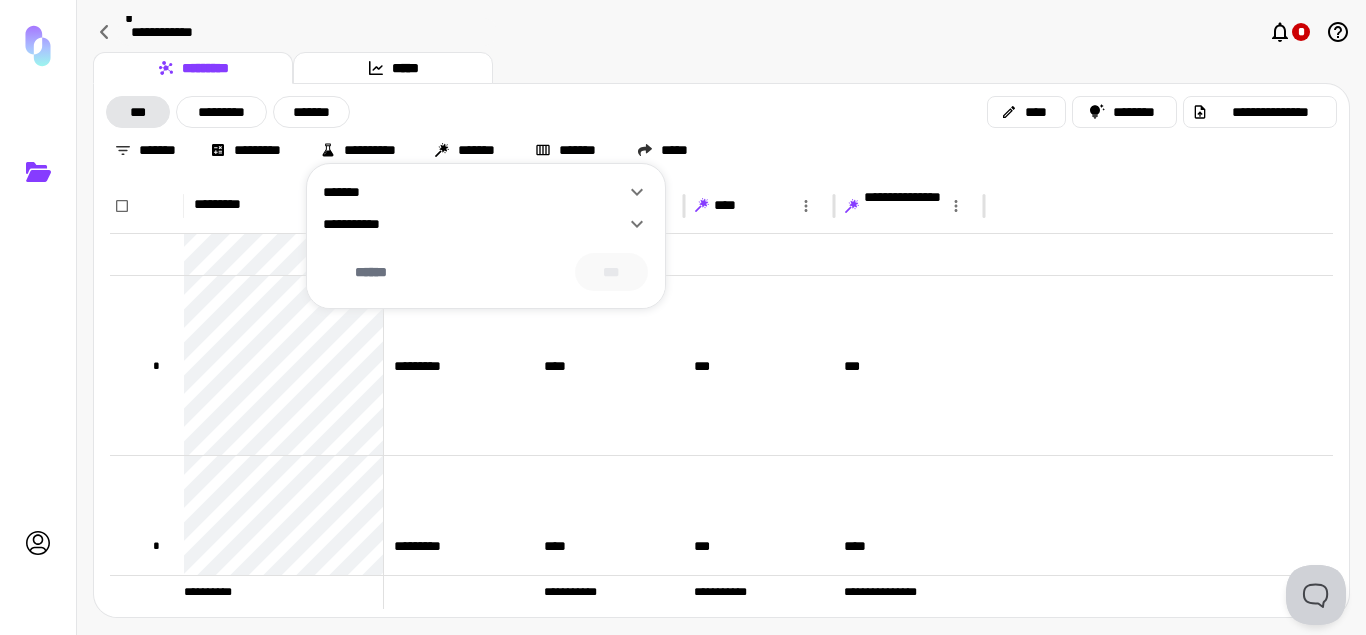 click at bounding box center (683, 317) 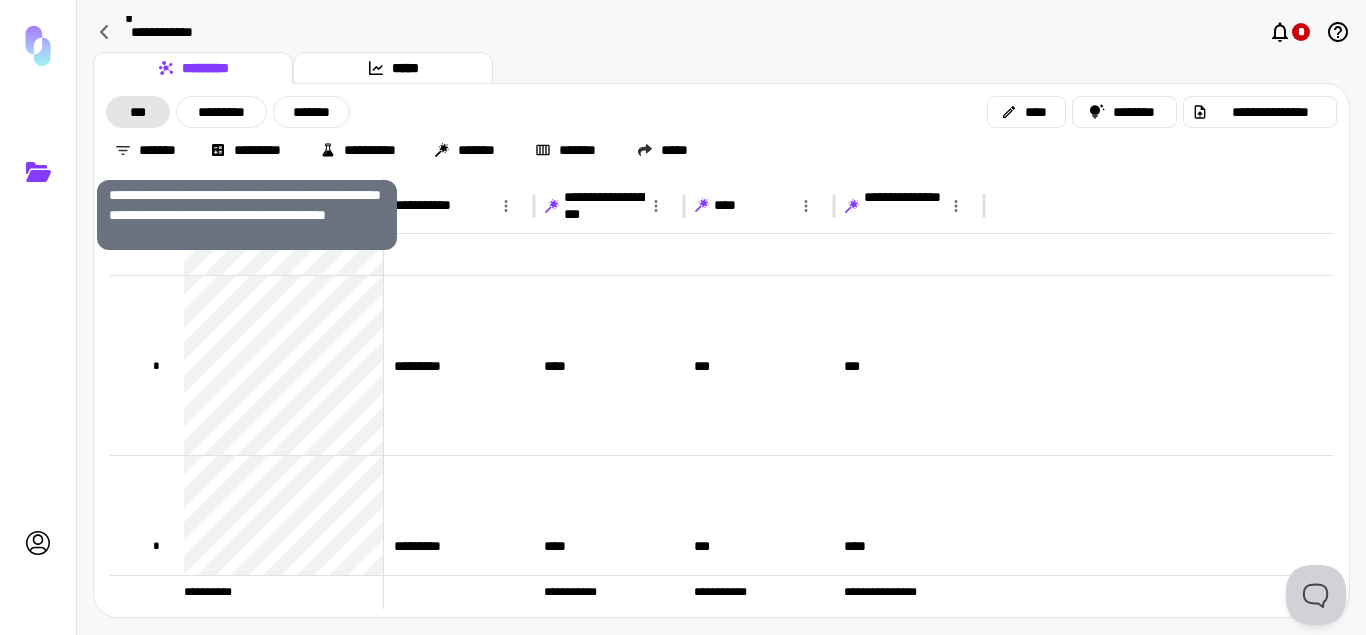 click on "*********" at bounding box center (247, 150) 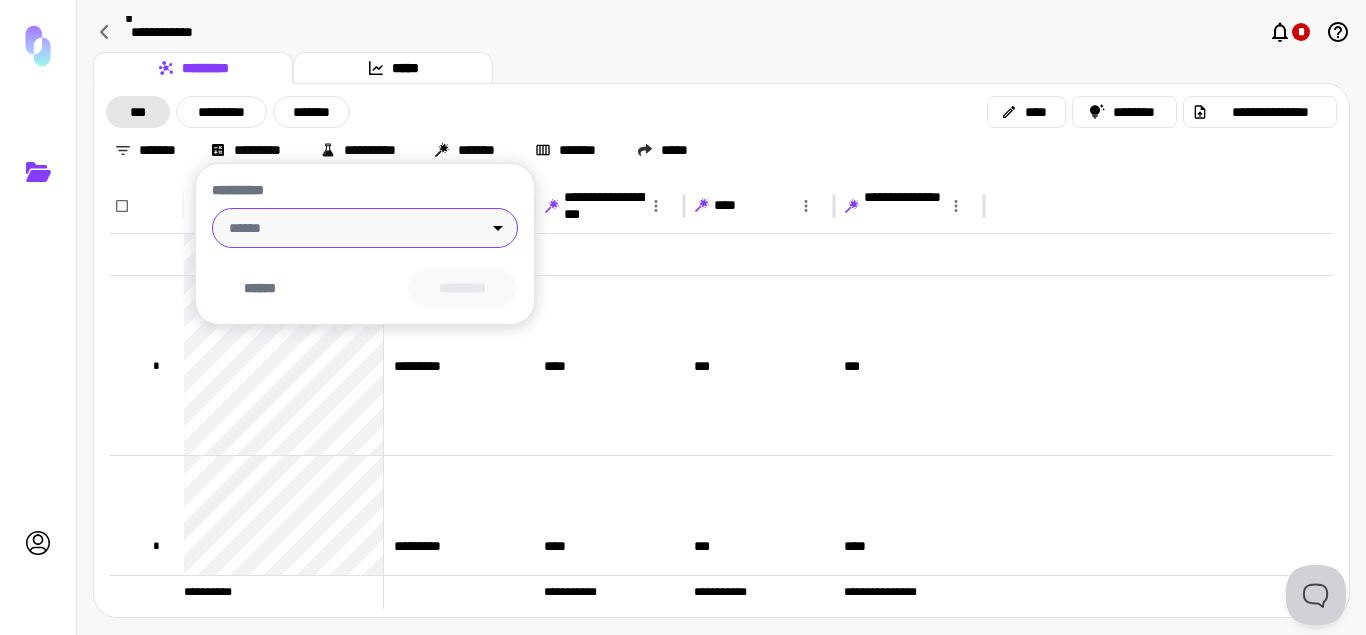 click on "**********" at bounding box center [683, 317] 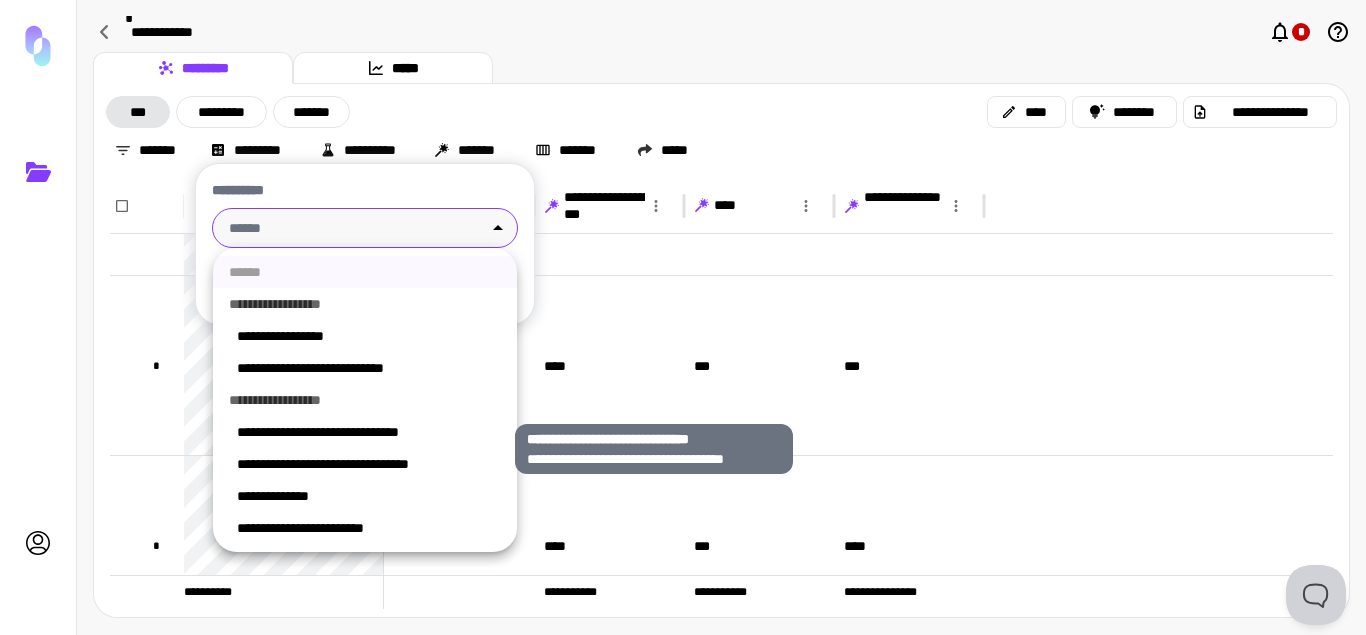 drag, startPoint x: 398, startPoint y: 423, endPoint x: 398, endPoint y: 445, distance: 22 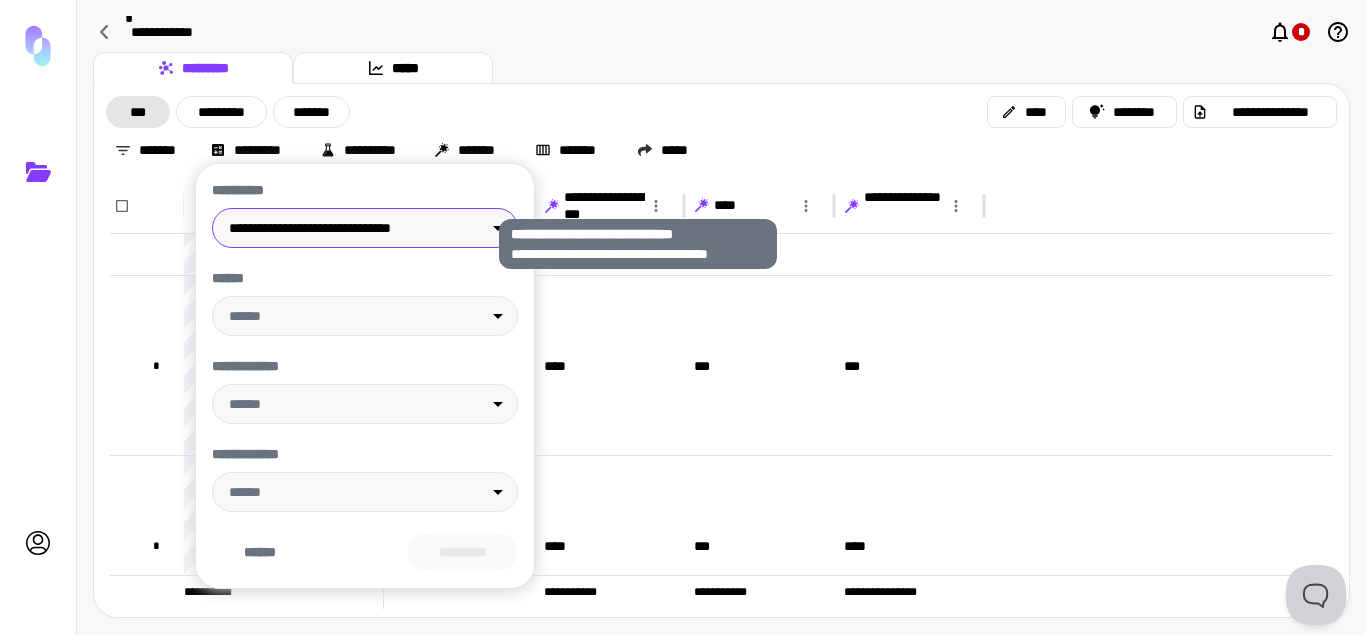 click on "**********" at bounding box center [632, 244] 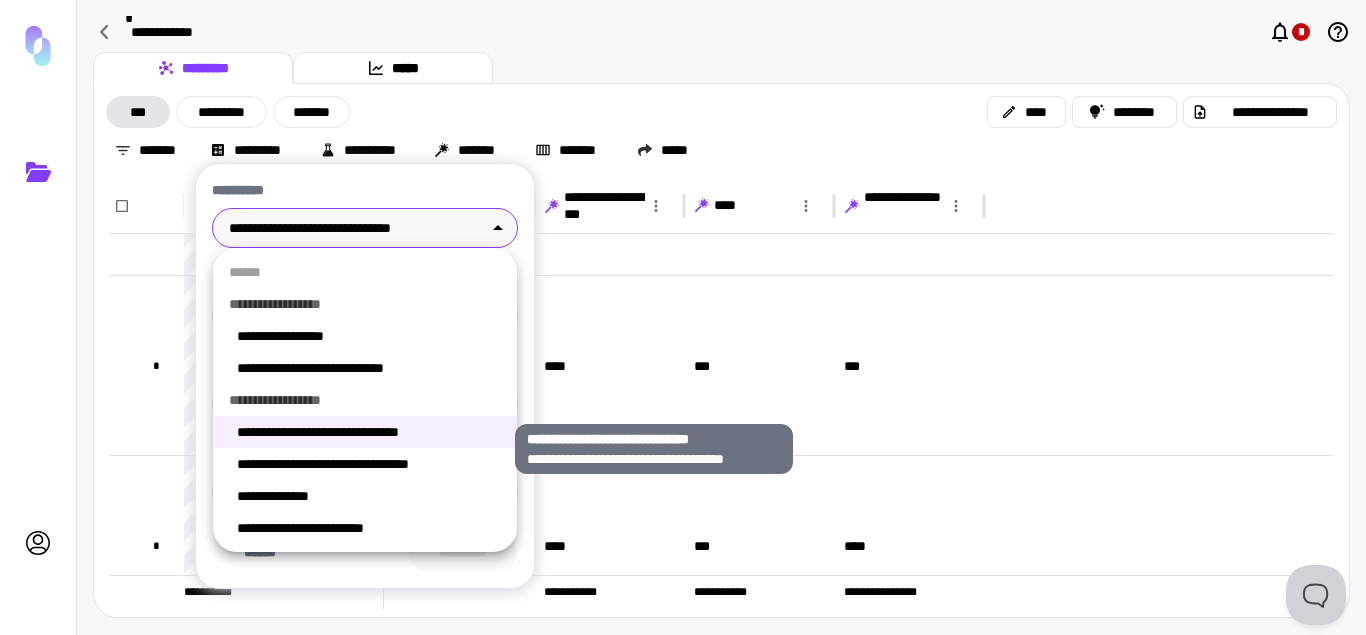 click on "**********" at bounding box center (369, 432) 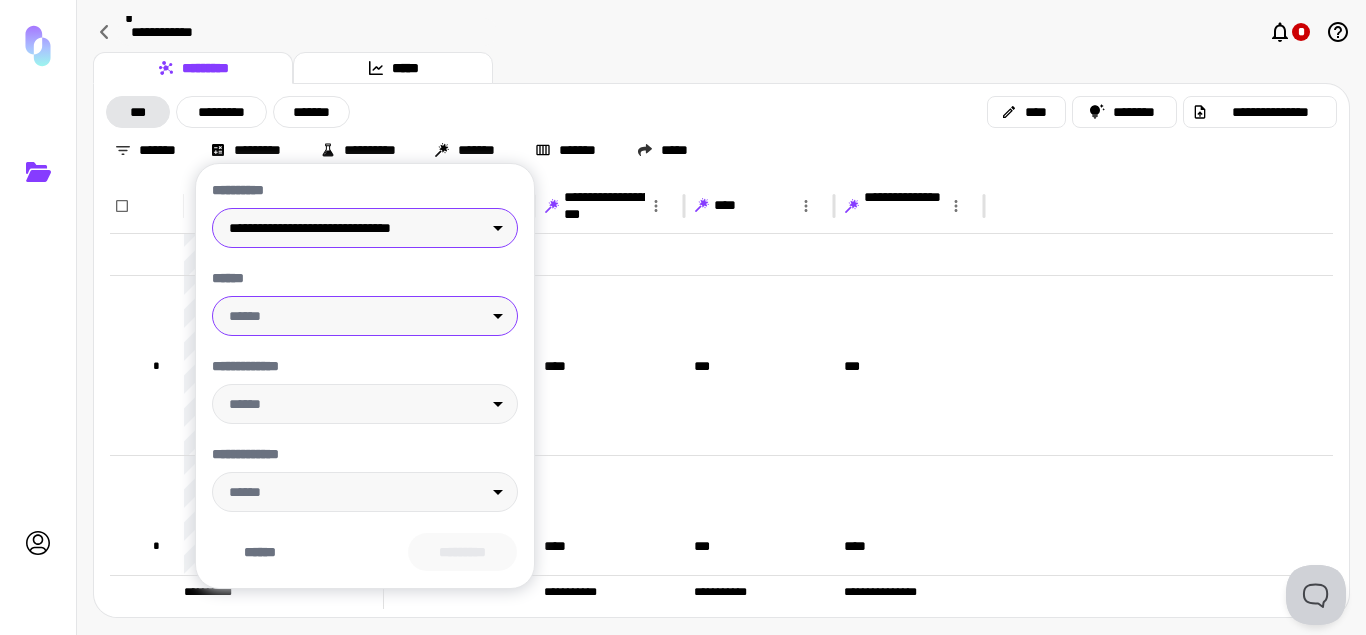 click on "**********" at bounding box center (683, 317) 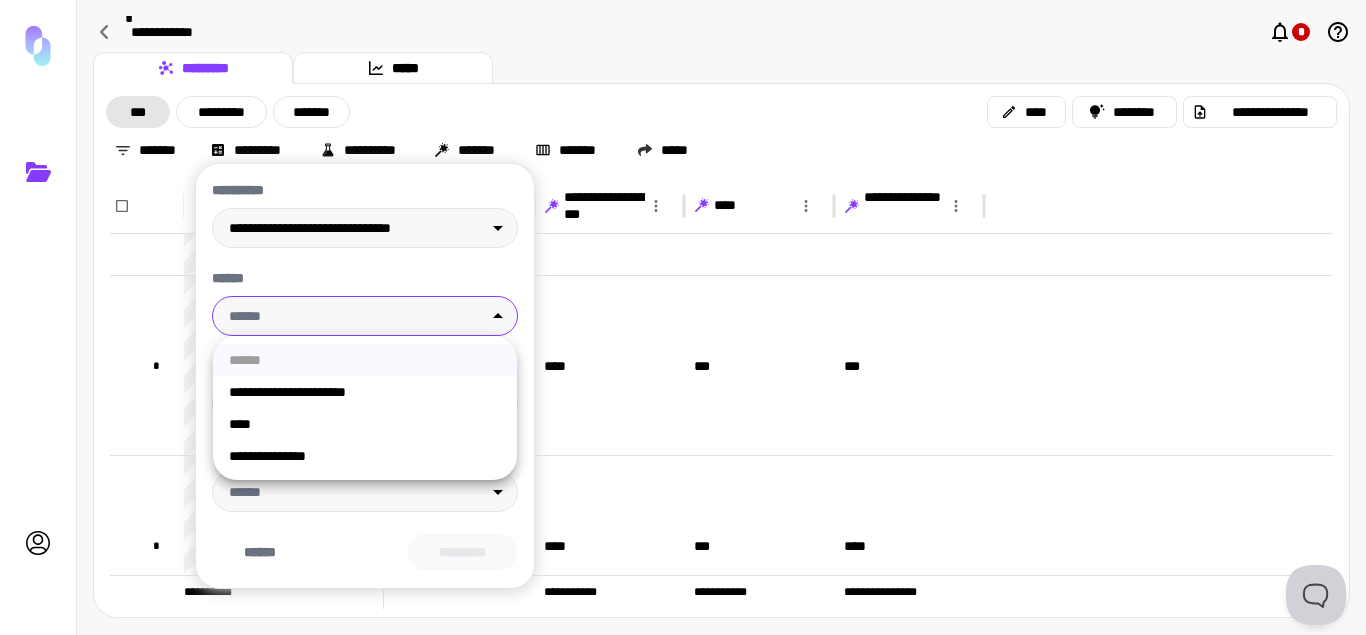 click at bounding box center [683, 317] 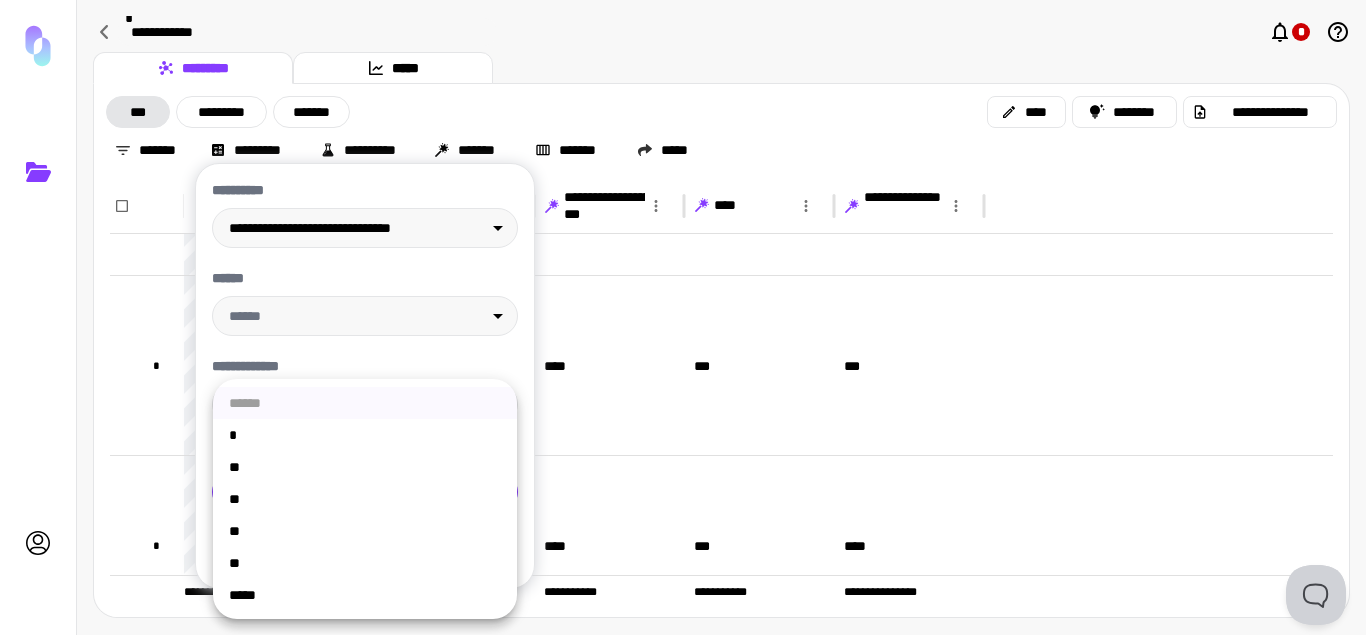 click on "**********" at bounding box center [683, 317] 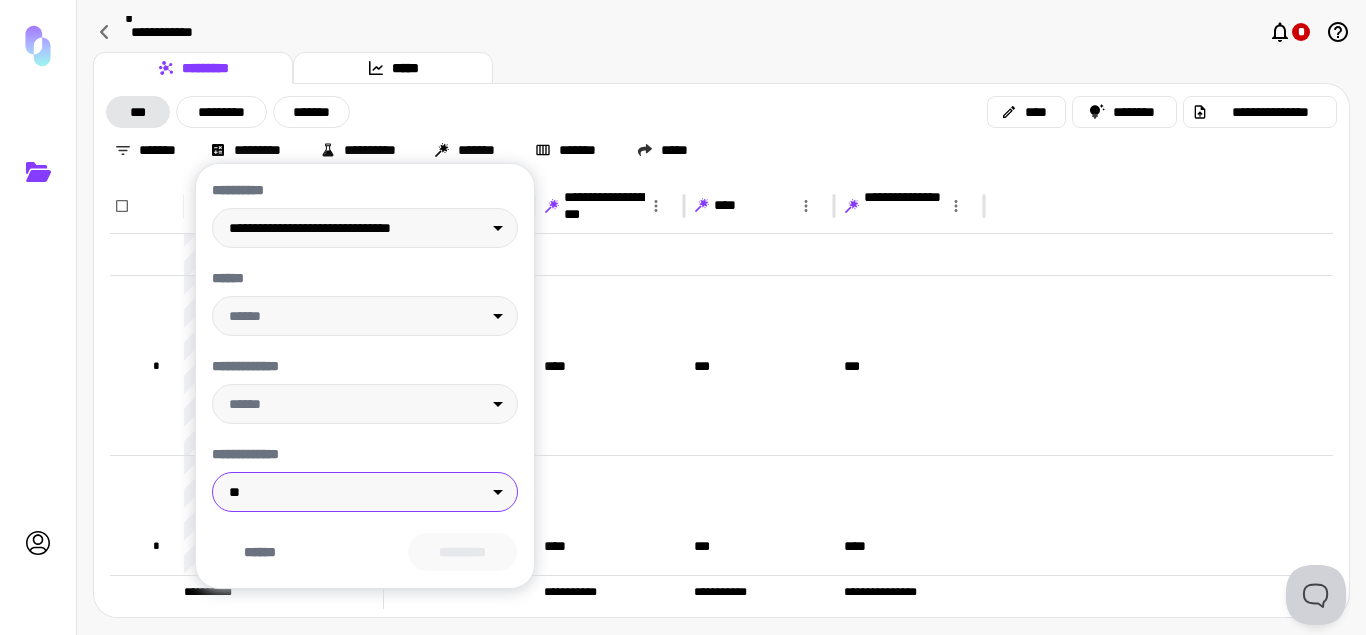 click on "**********" at bounding box center [683, 317] 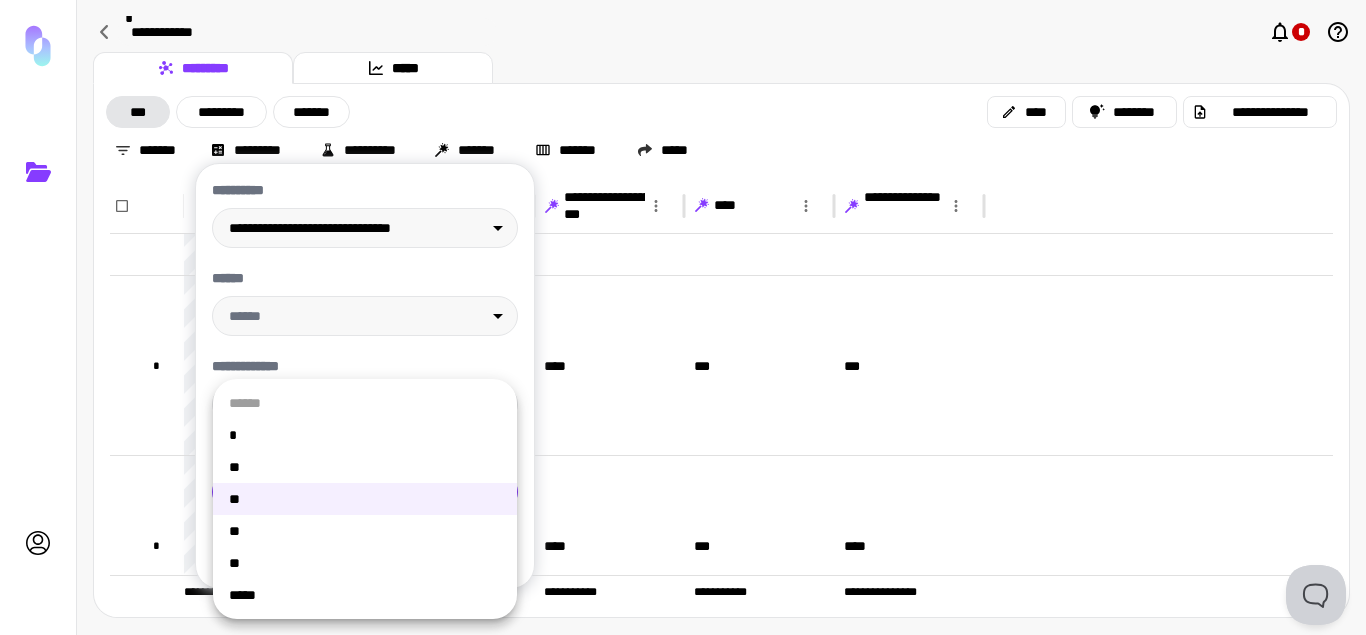click on "****** * ** ** ** ** *****" at bounding box center (365, 499) 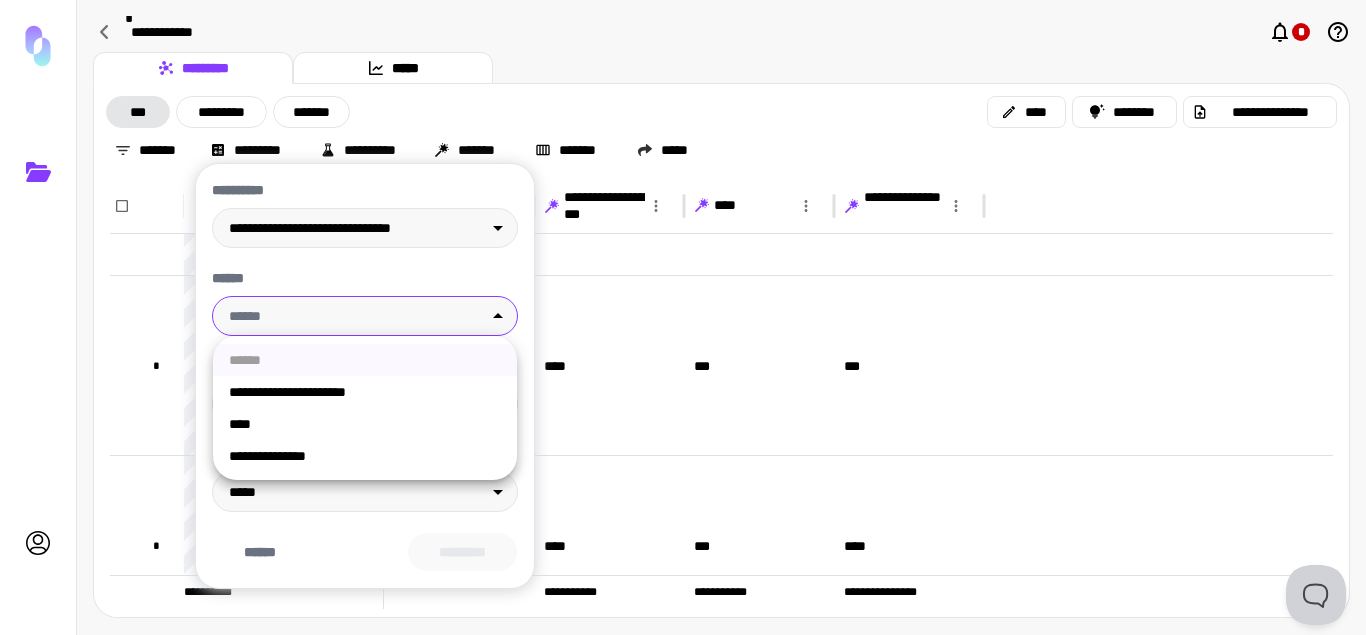 click on "**********" at bounding box center (683, 317) 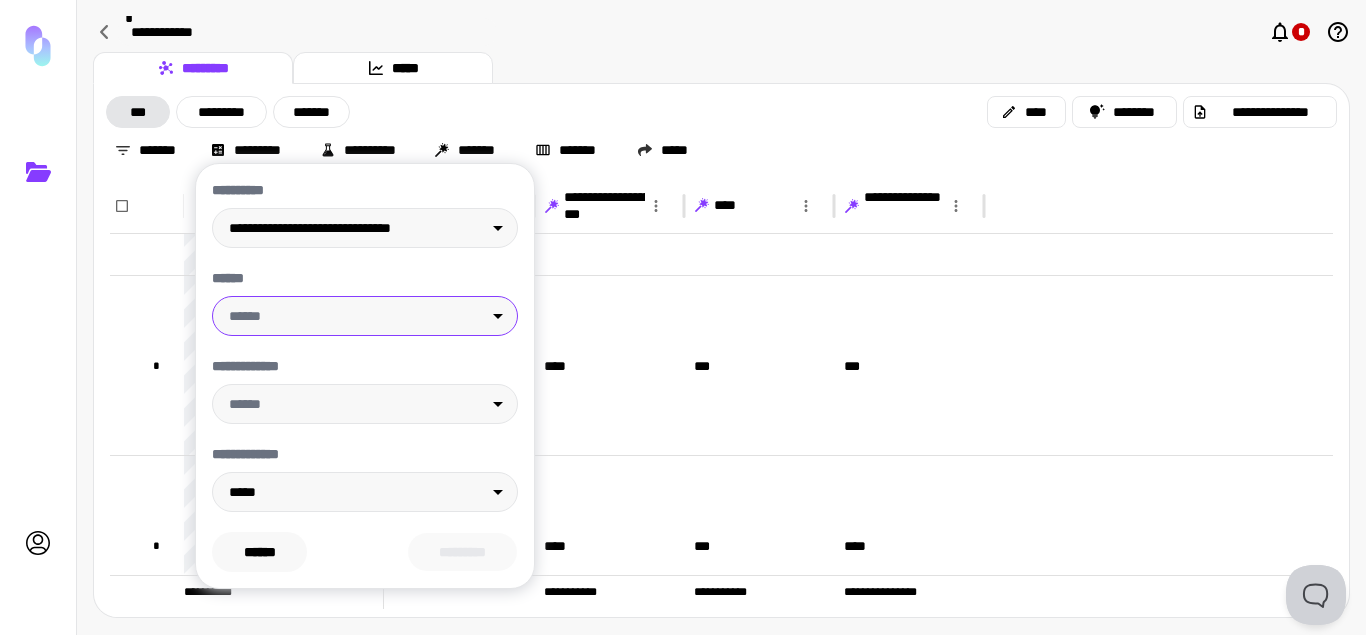 click on "******" at bounding box center [259, 552] 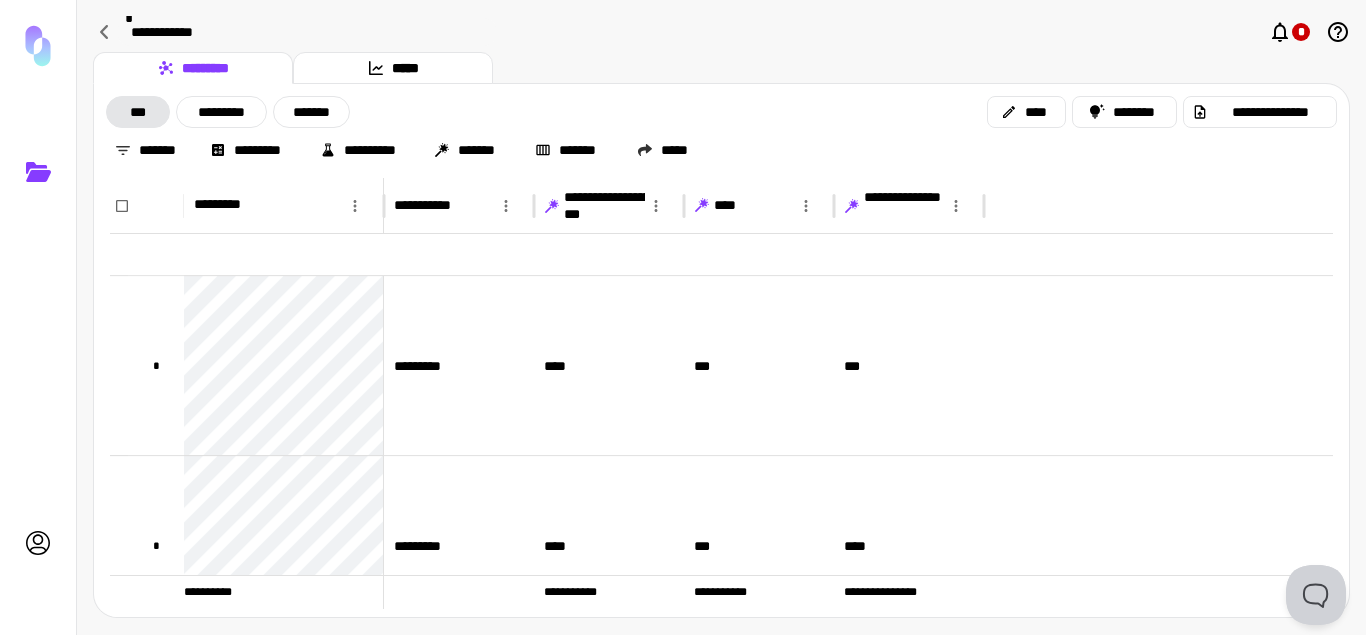 scroll, scrollTop: 547, scrollLeft: 0, axis: vertical 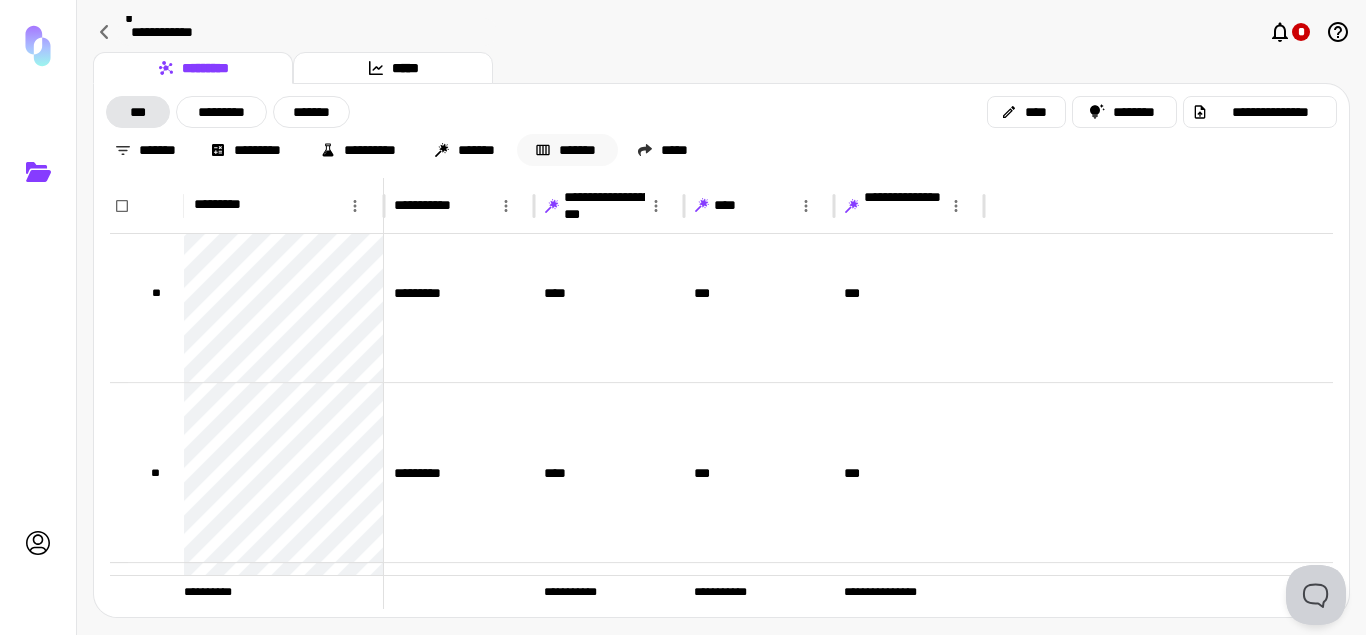 click on "*******" at bounding box center [567, 150] 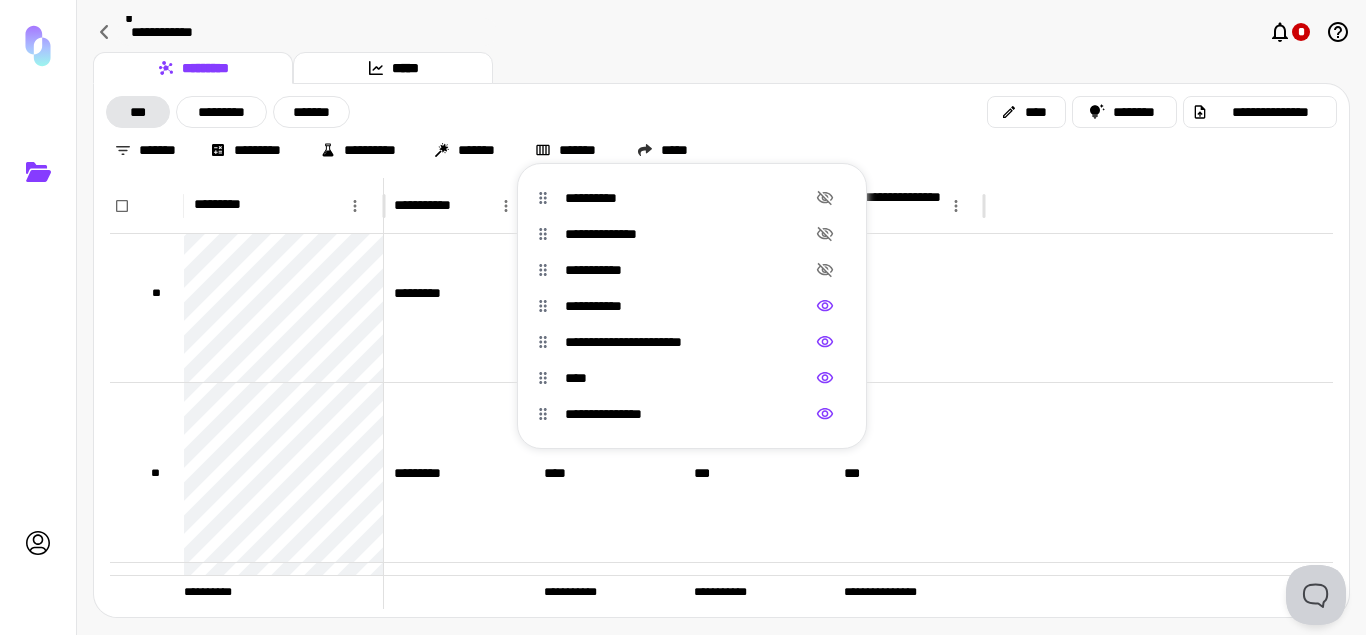 click at bounding box center [683, 317] 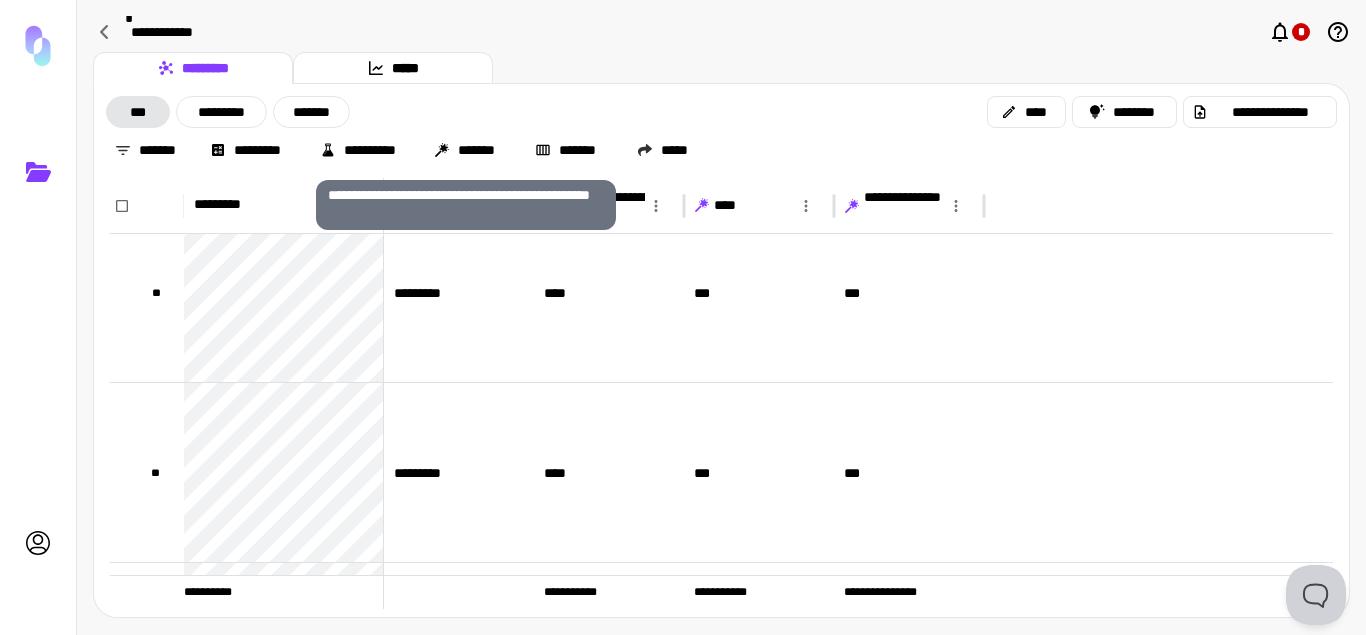 click on "*******" at bounding box center [466, 150] 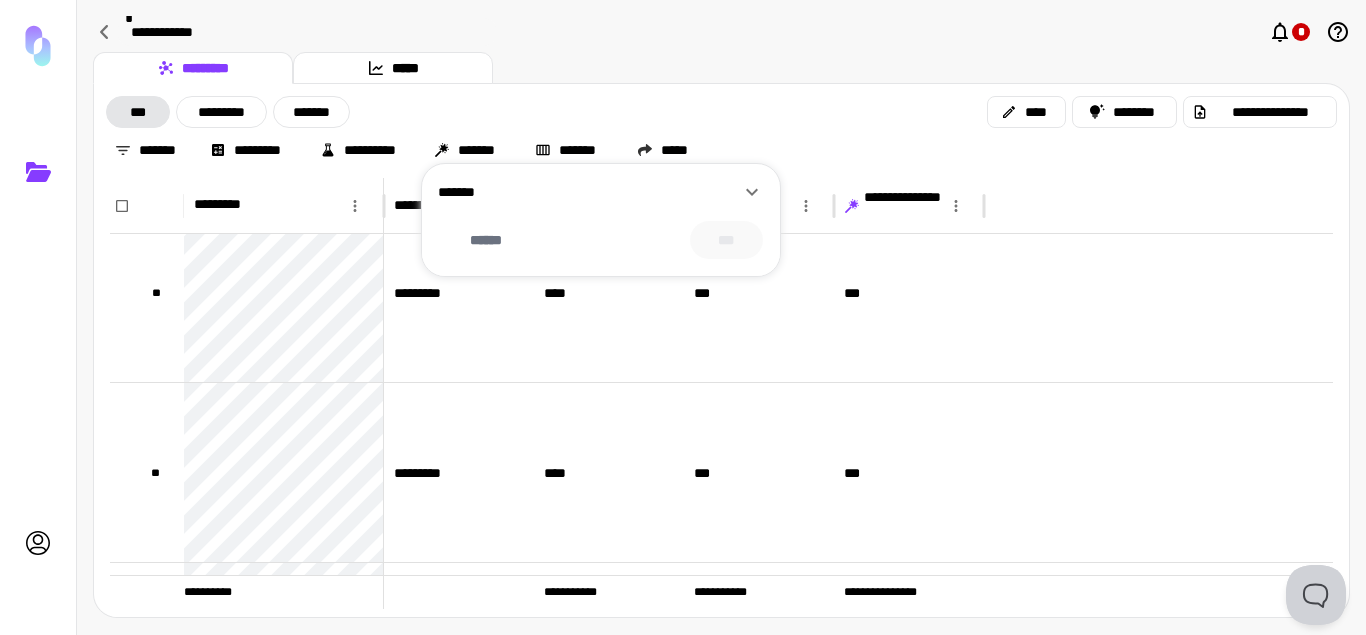 click on "*******" at bounding box center [589, 192] 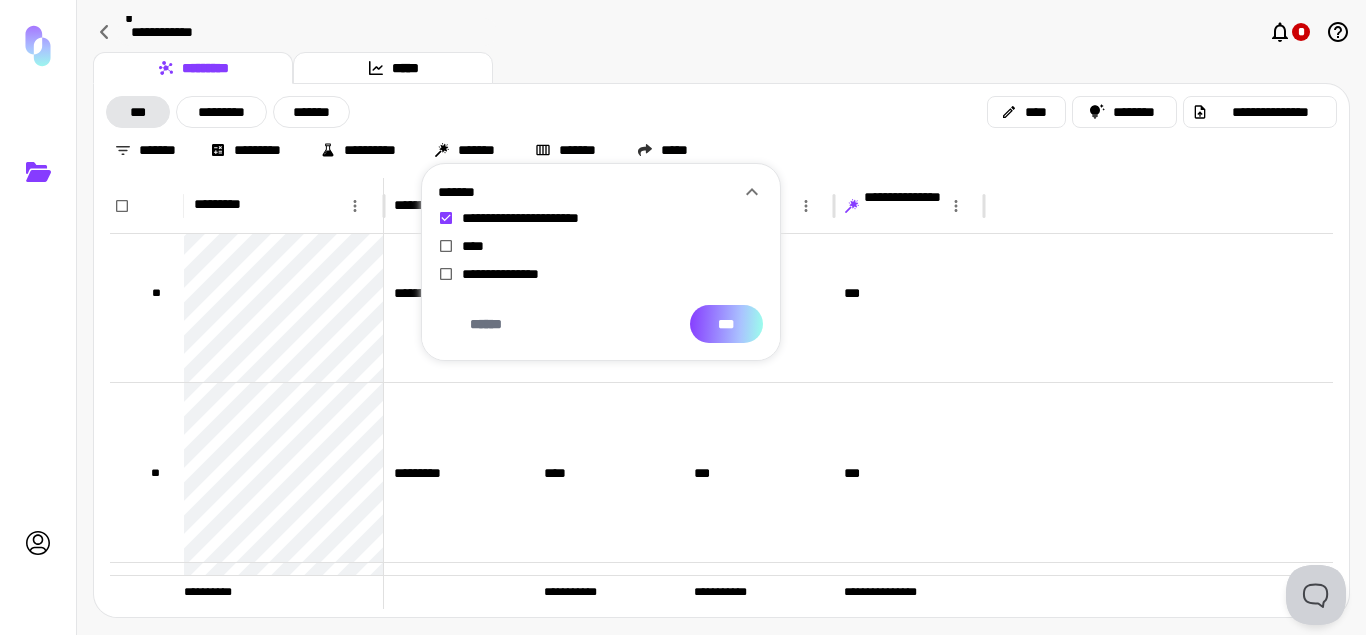 click on "***" at bounding box center (726, 324) 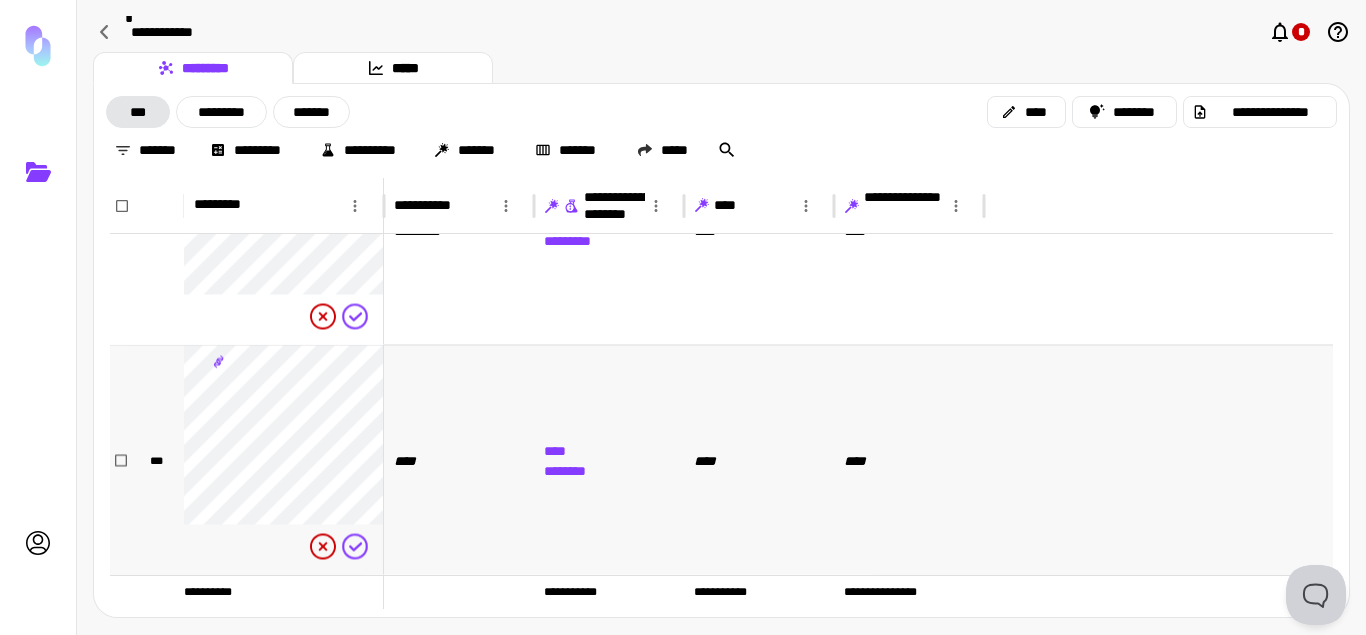 click on "********" at bounding box center [566, 470] 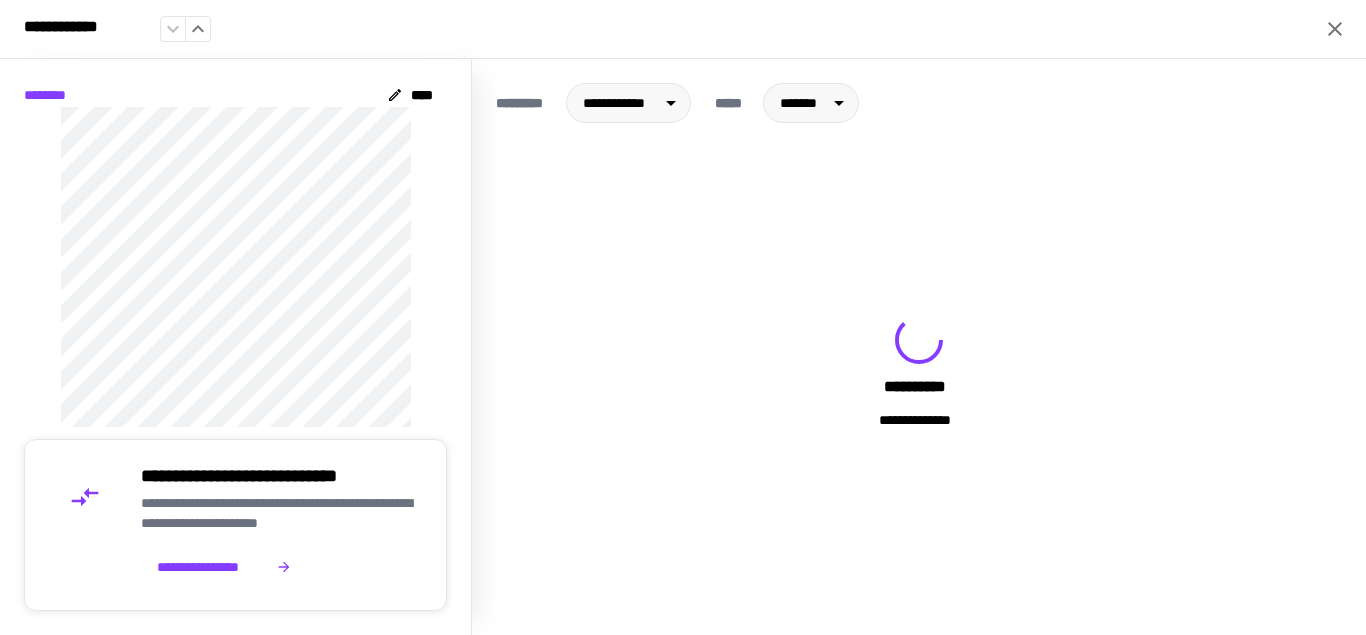 click on "**********" at bounding box center [683, 317] 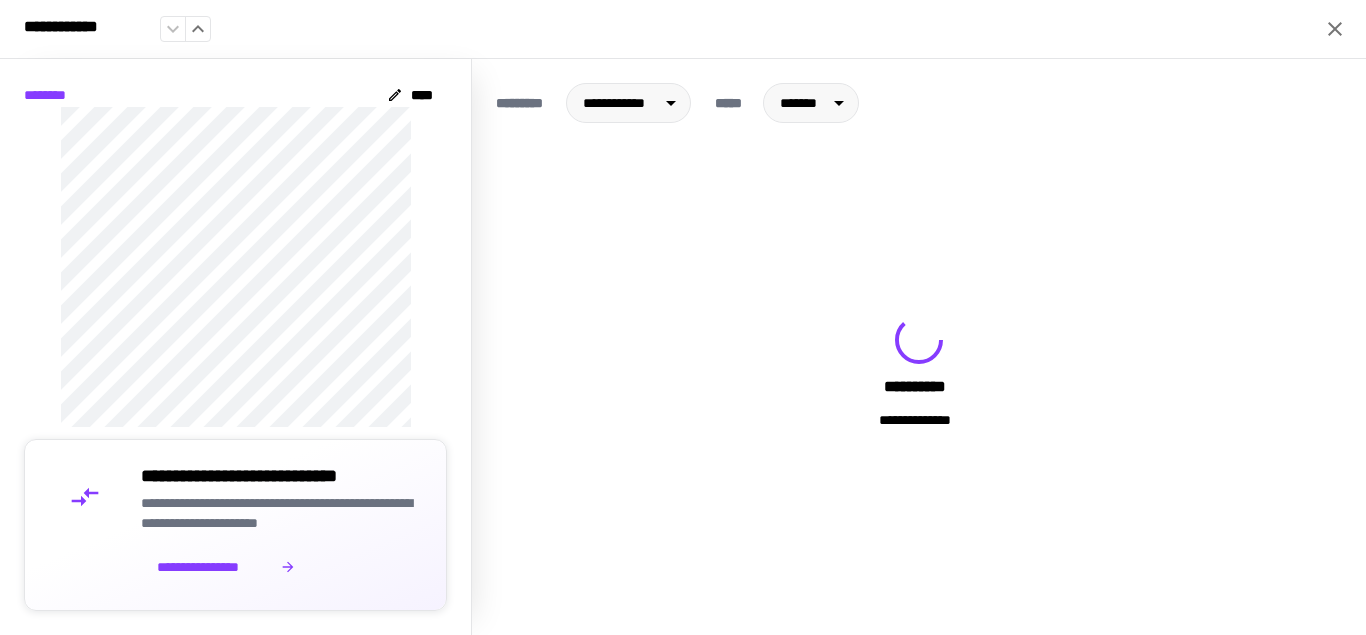 click on "**********" at bounding box center [919, 373] 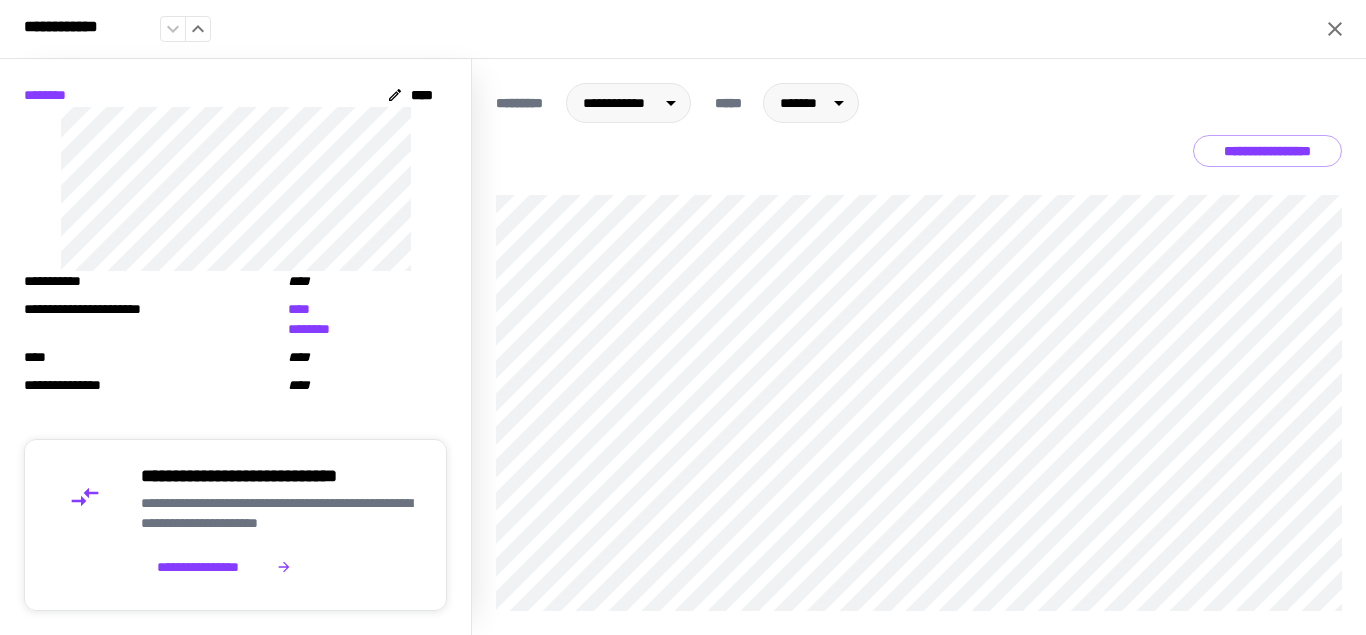 click 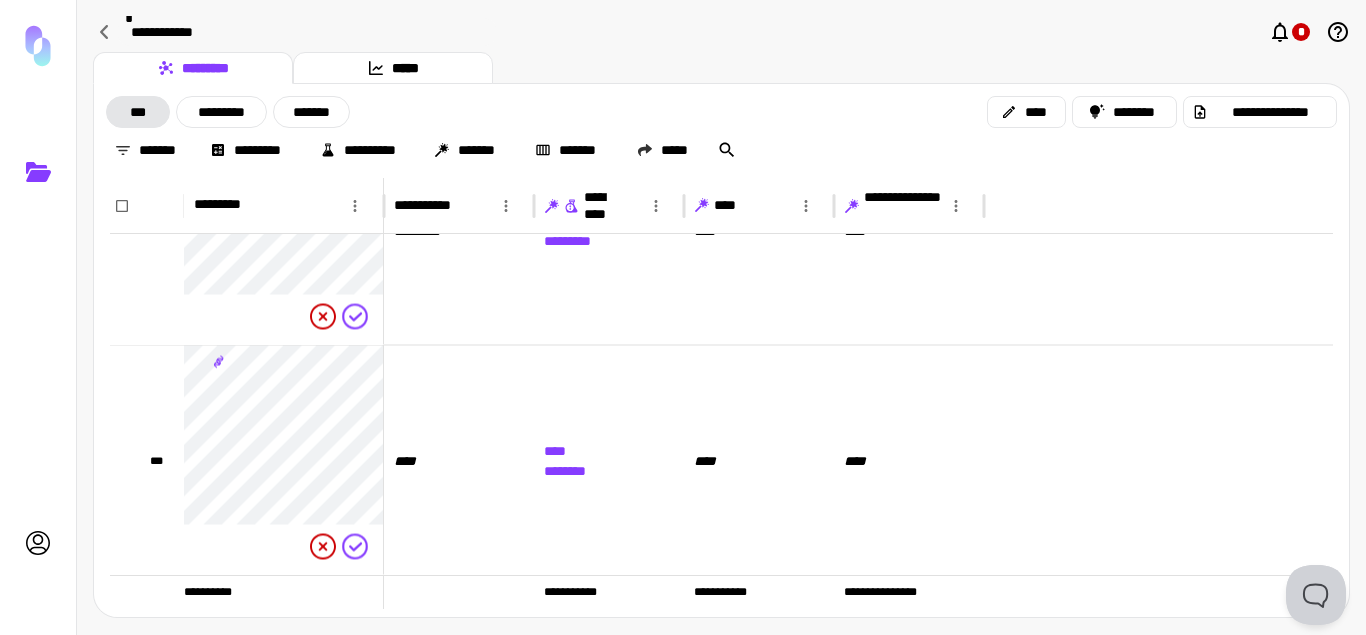 click 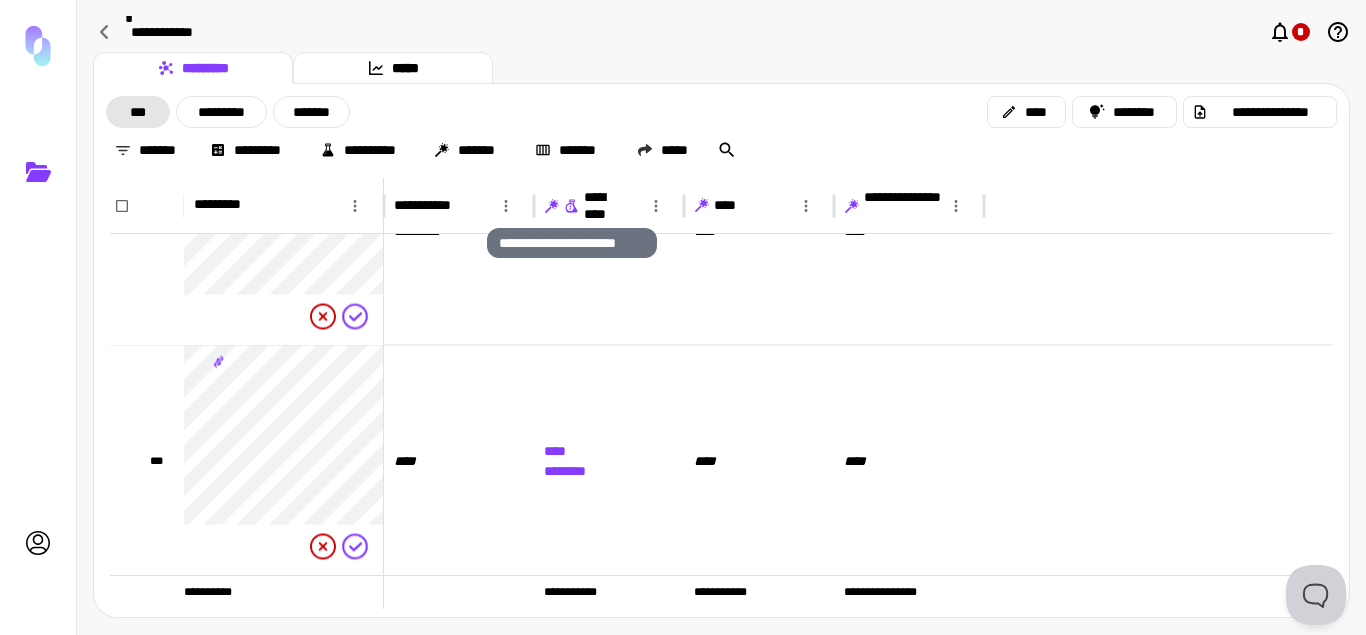 click on "**********" at bounding box center [595, 206] 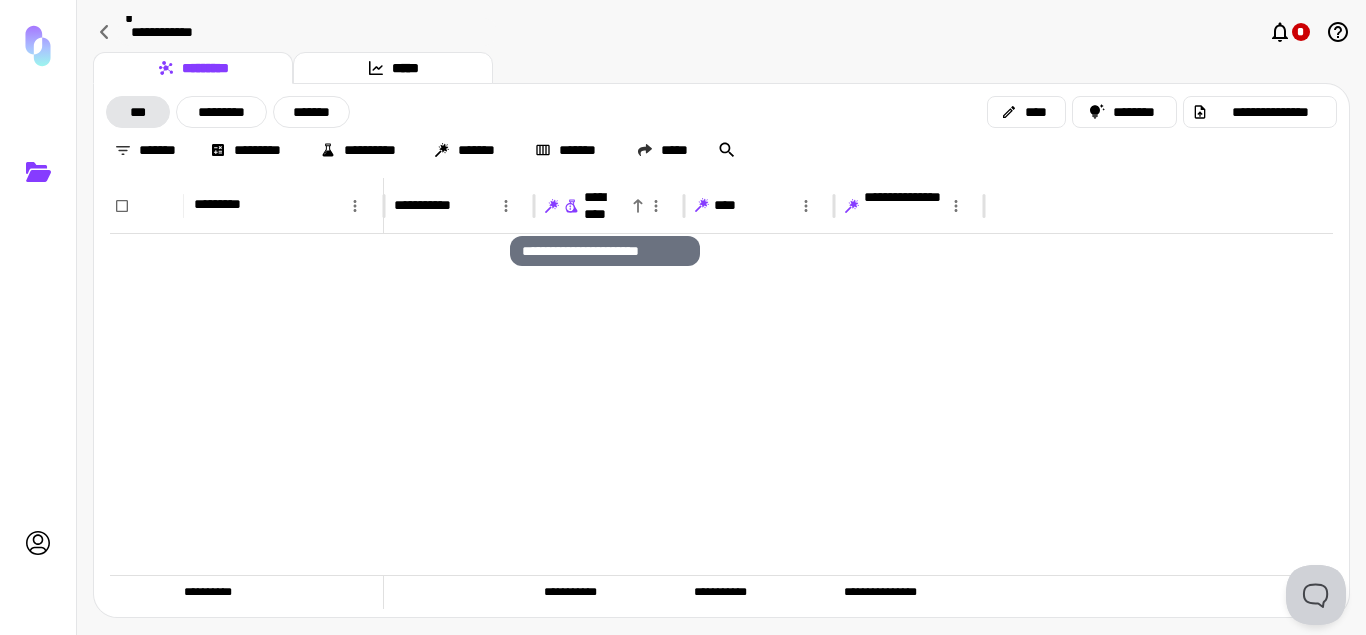 scroll, scrollTop: 0, scrollLeft: 0, axis: both 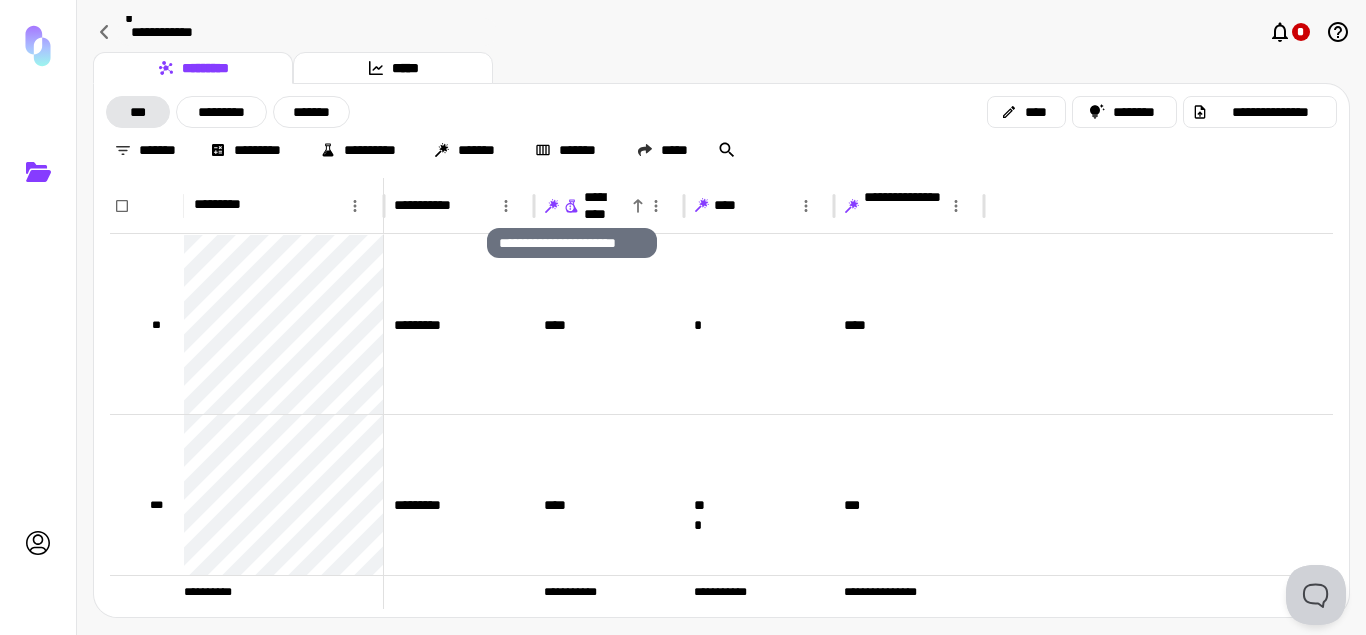 click 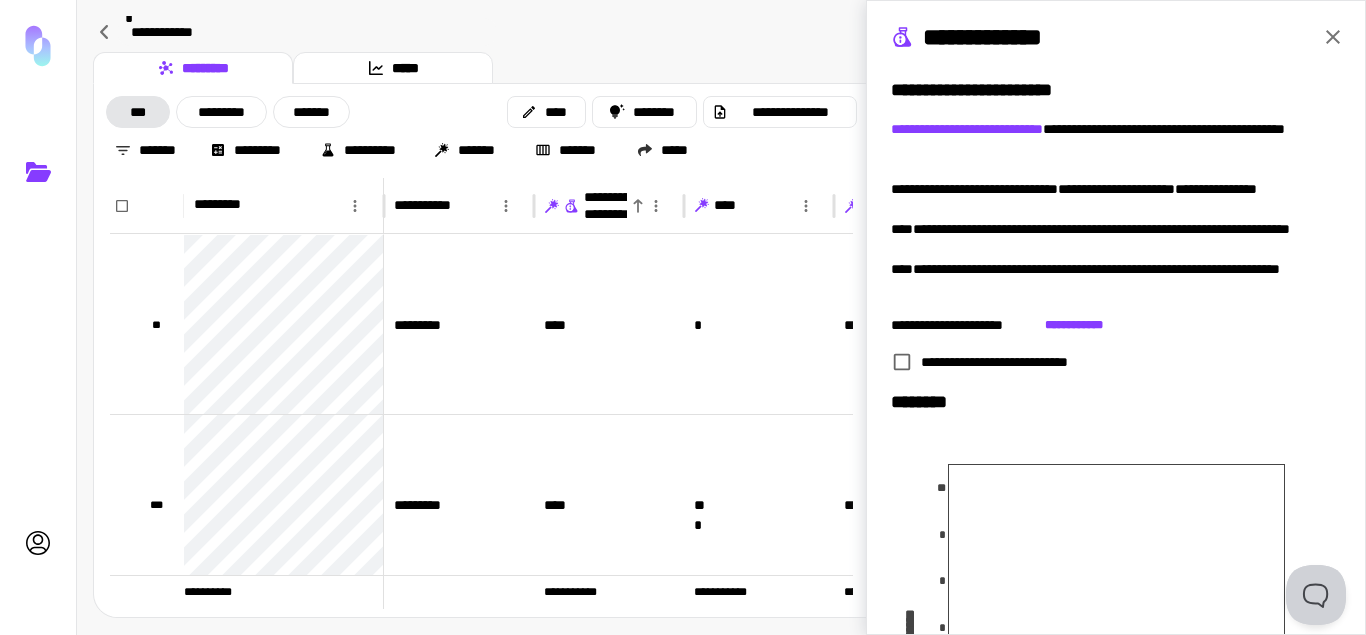 scroll, scrollTop: 424, scrollLeft: 0, axis: vertical 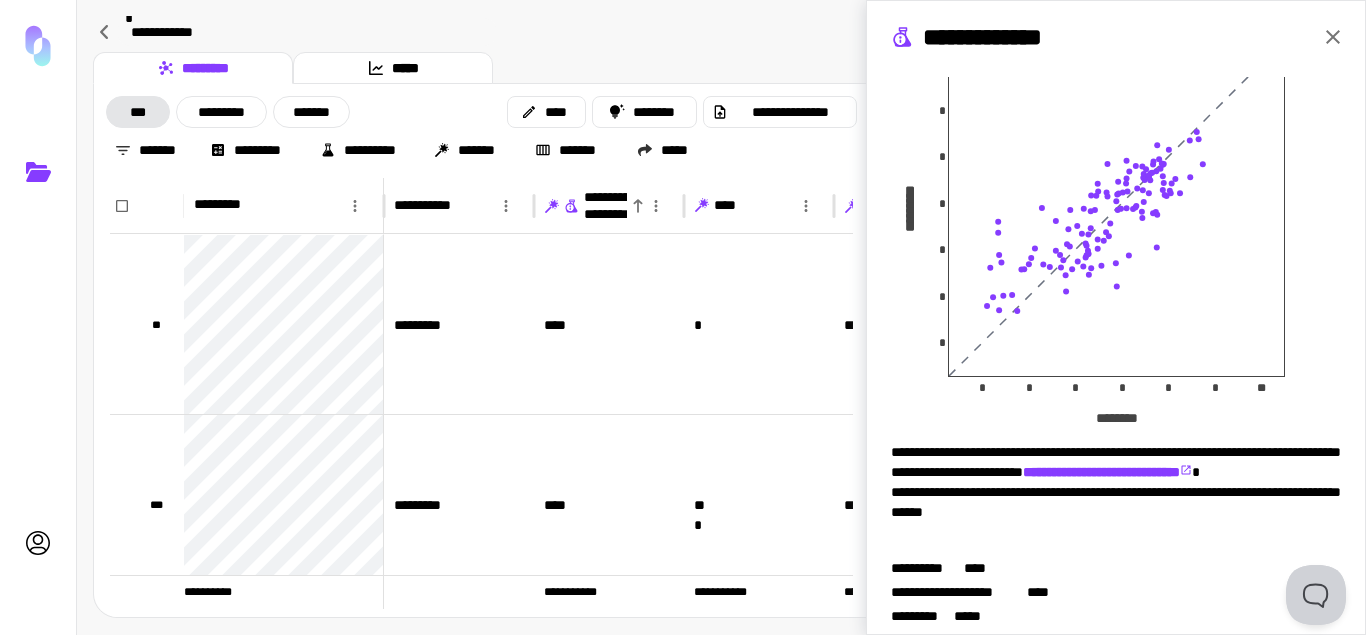 click 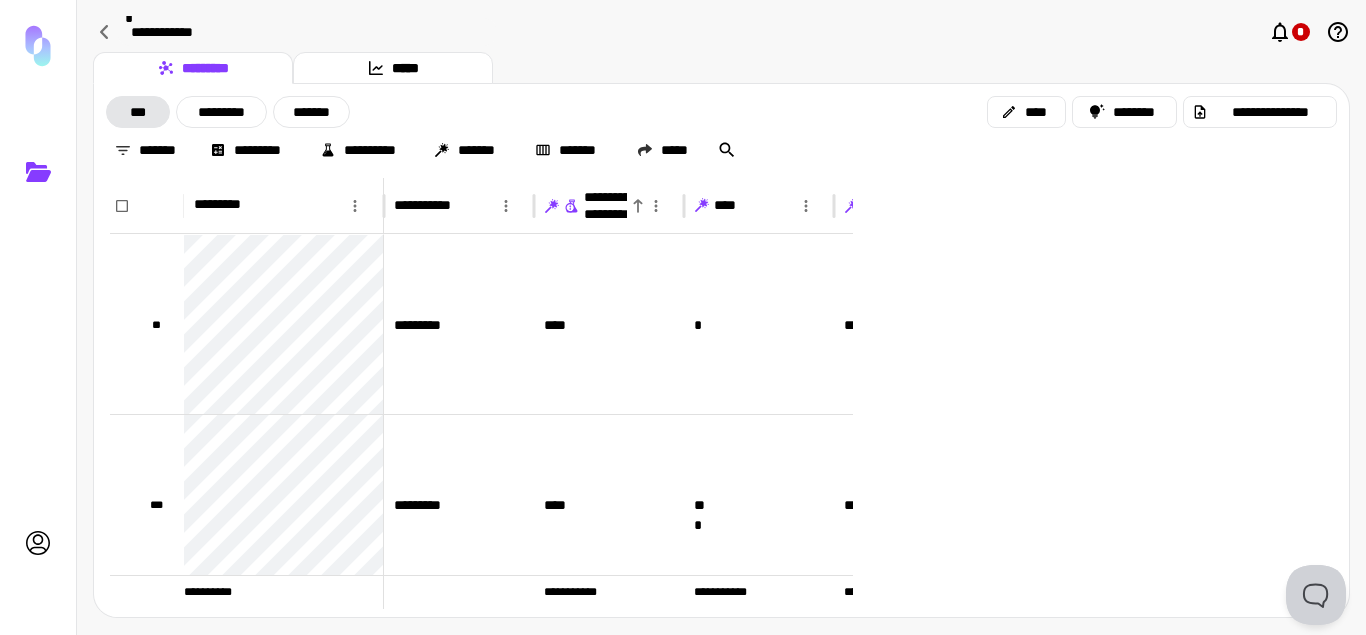 scroll, scrollTop: 0, scrollLeft: 0, axis: both 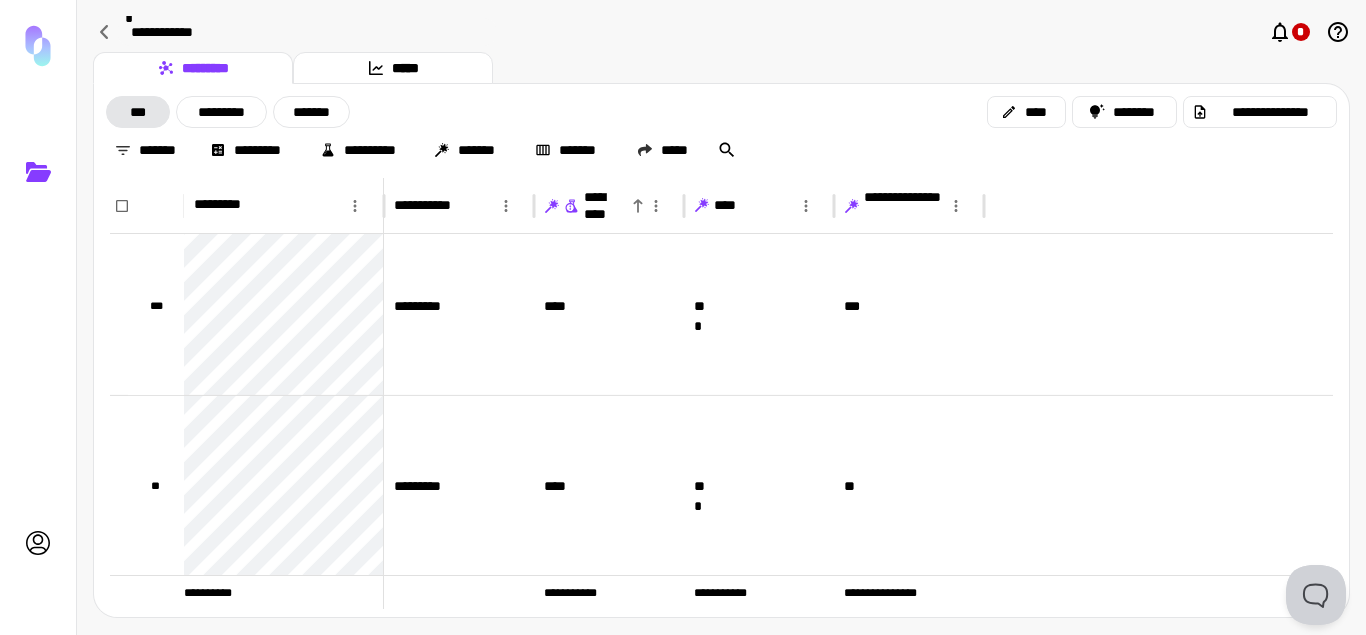 click 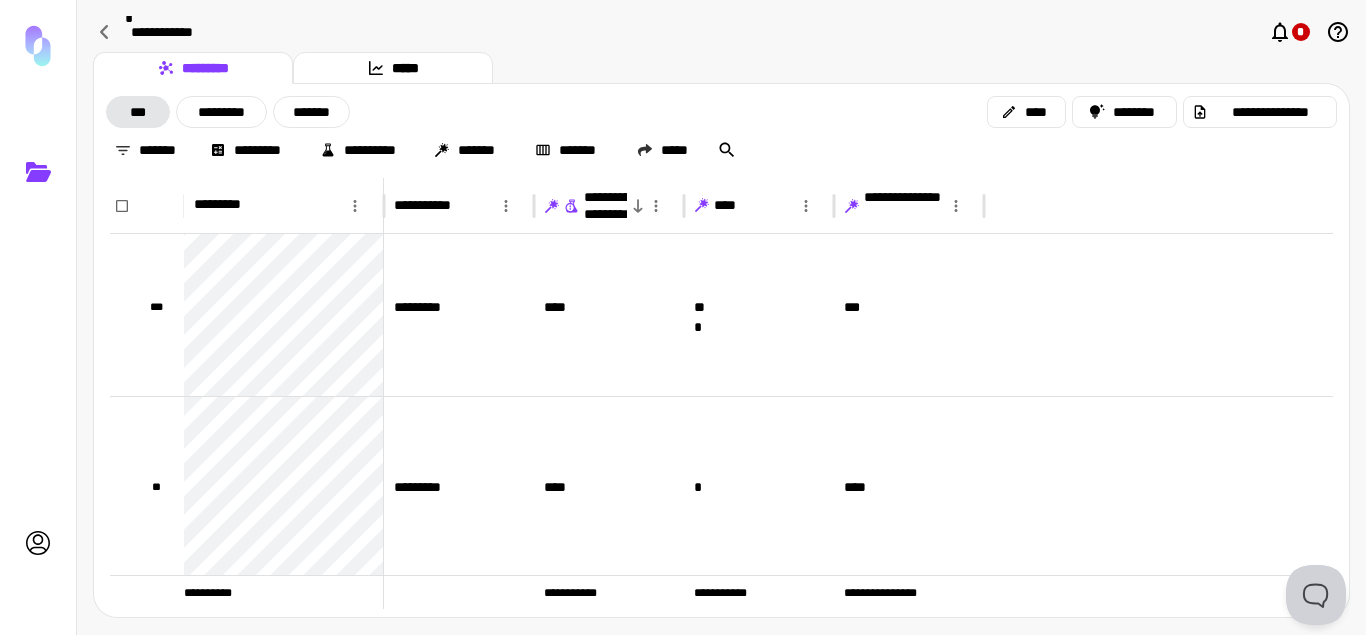 drag, startPoint x: 1343, startPoint y: 255, endPoint x: 9, endPoint y: 49, distance: 1349.8119 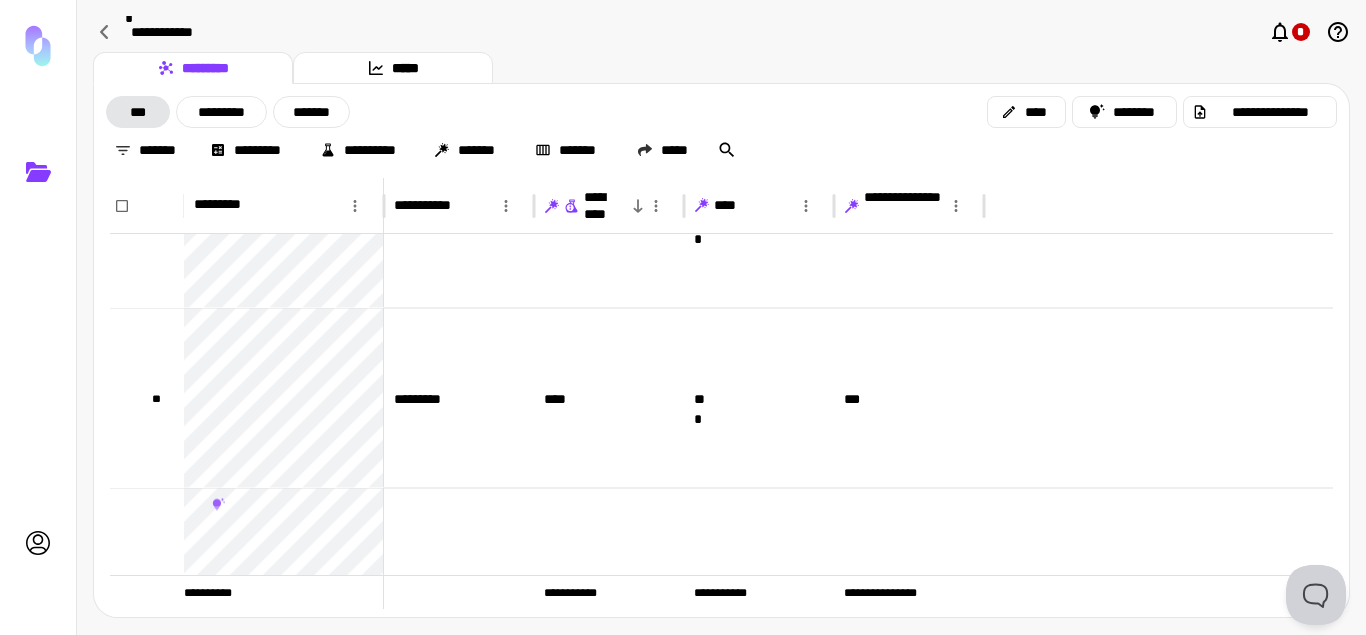 click 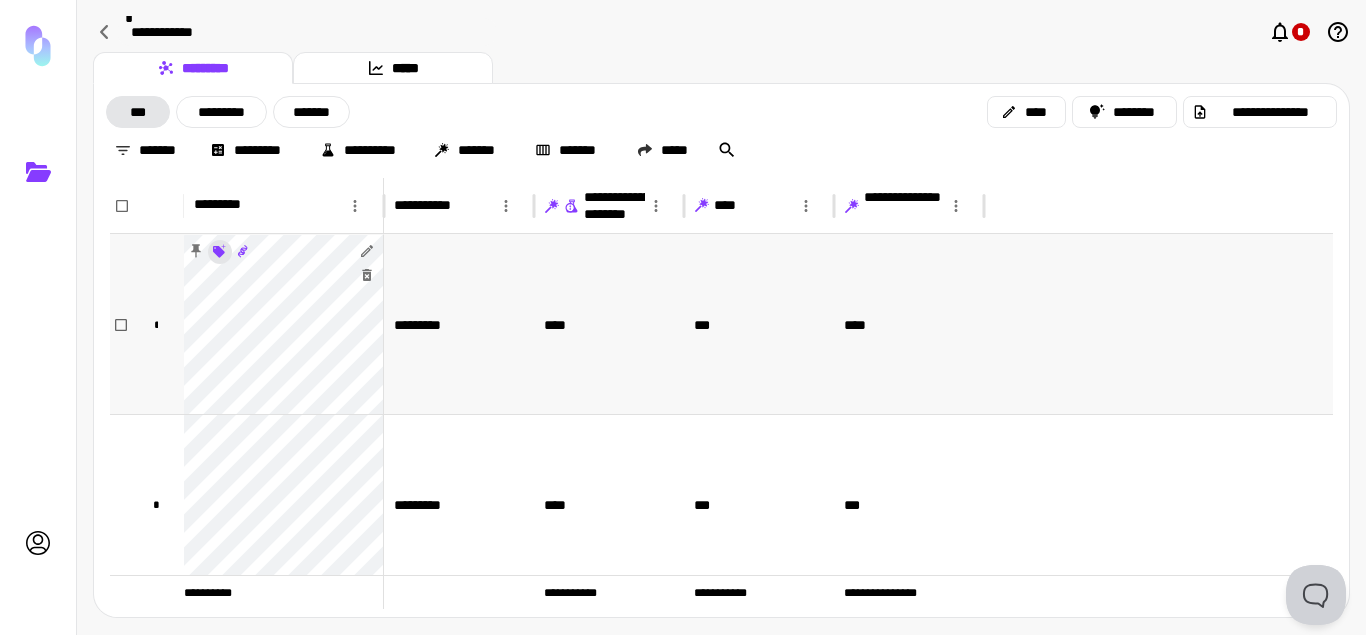 click on "**********" at bounding box center [683, 317] 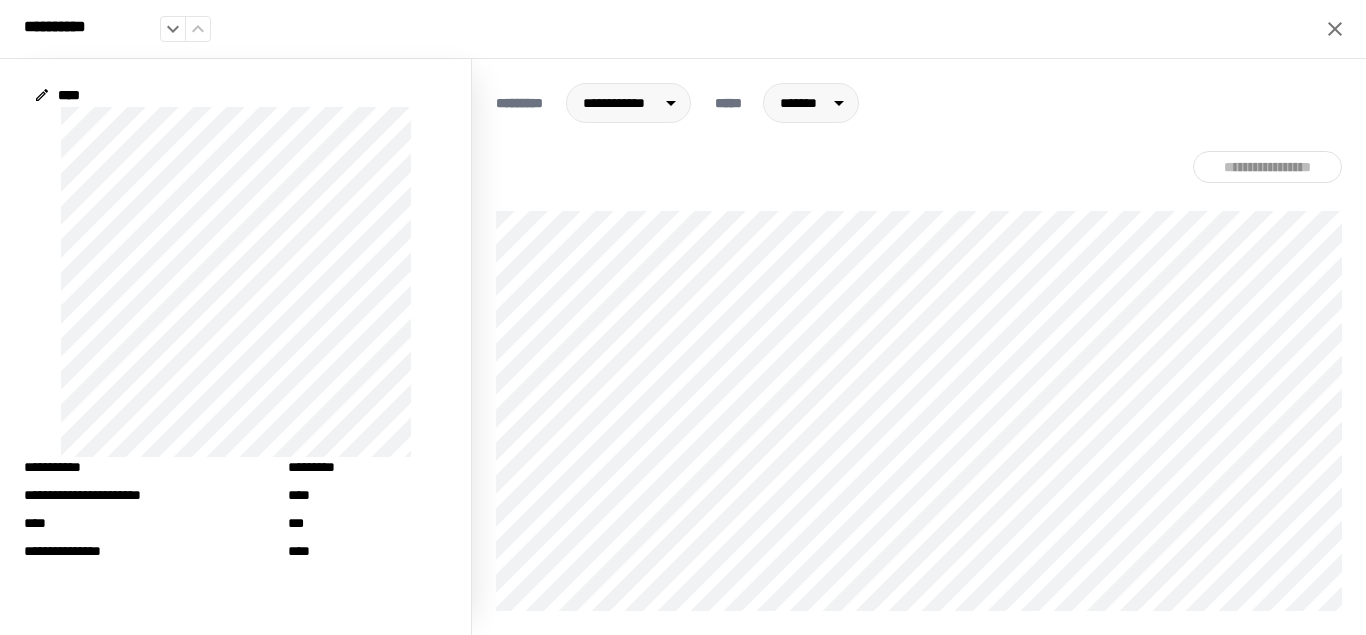 click 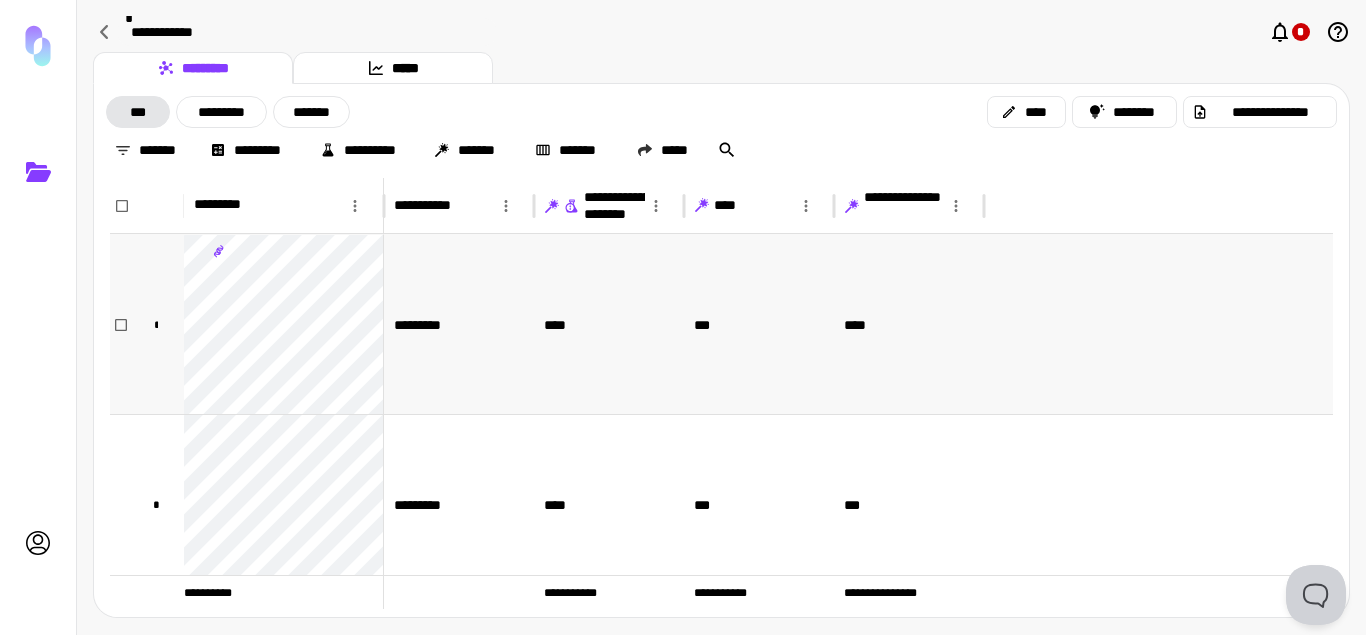 click on "****" at bounding box center [609, 324] 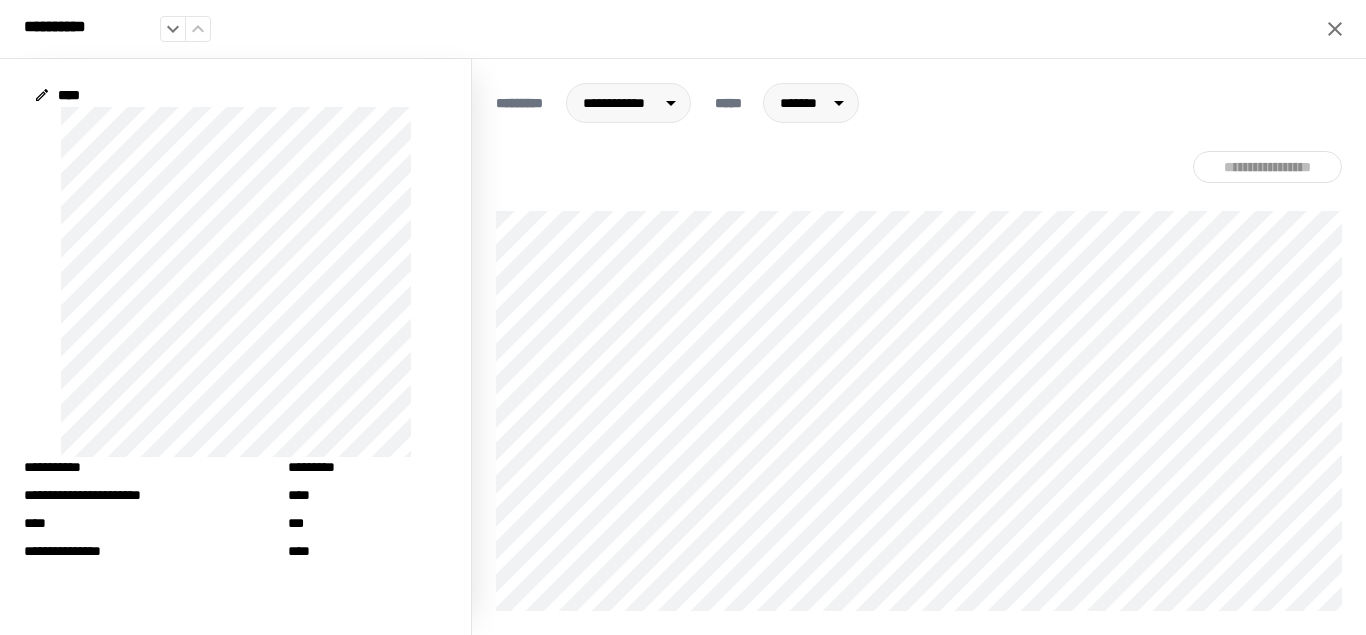 click 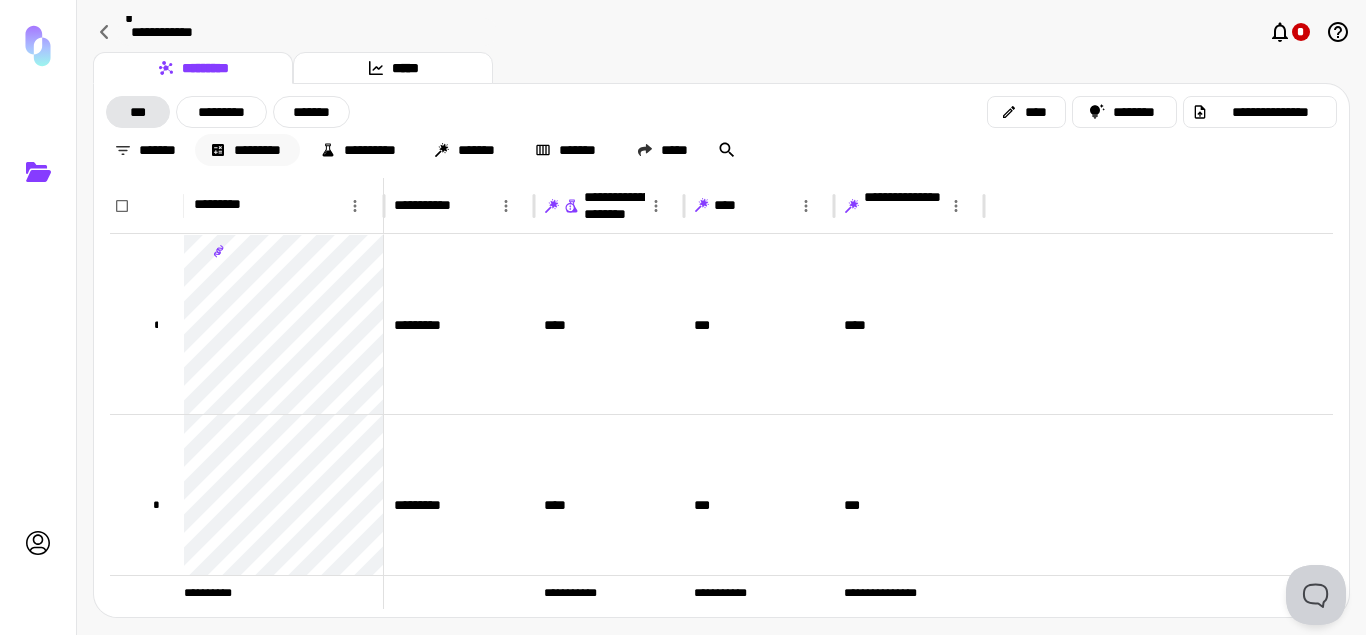 click on "*********" at bounding box center [247, 150] 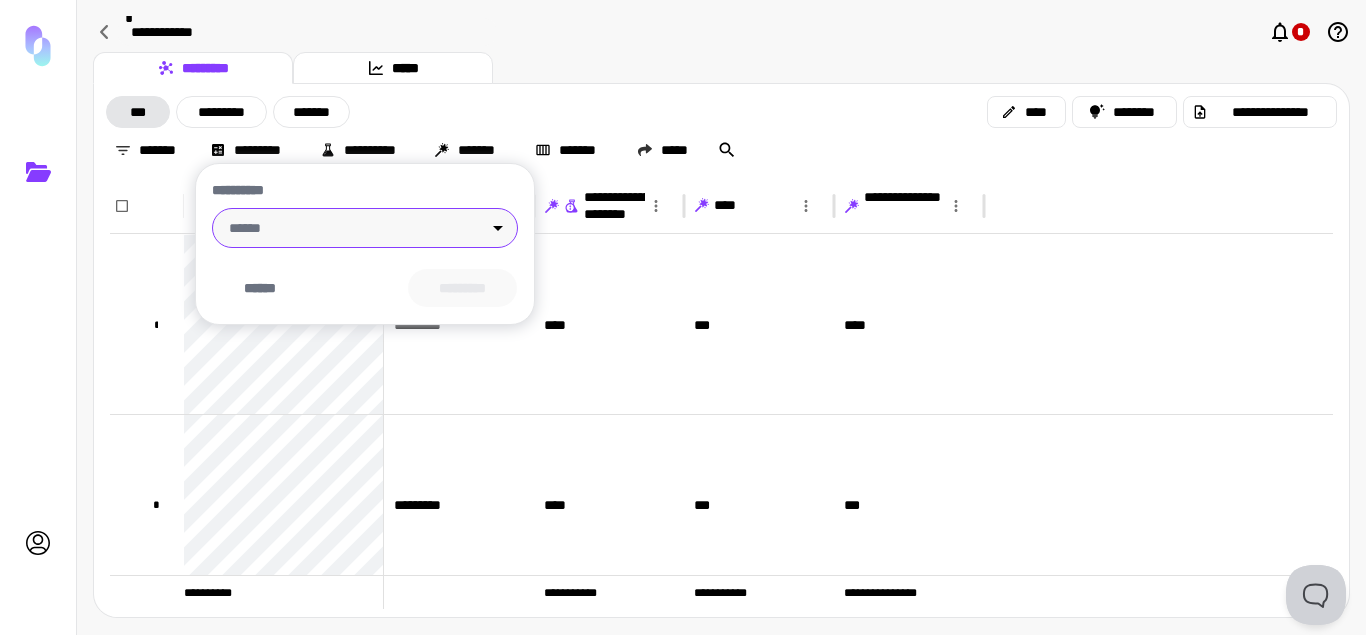 click on "**********" at bounding box center [683, 317] 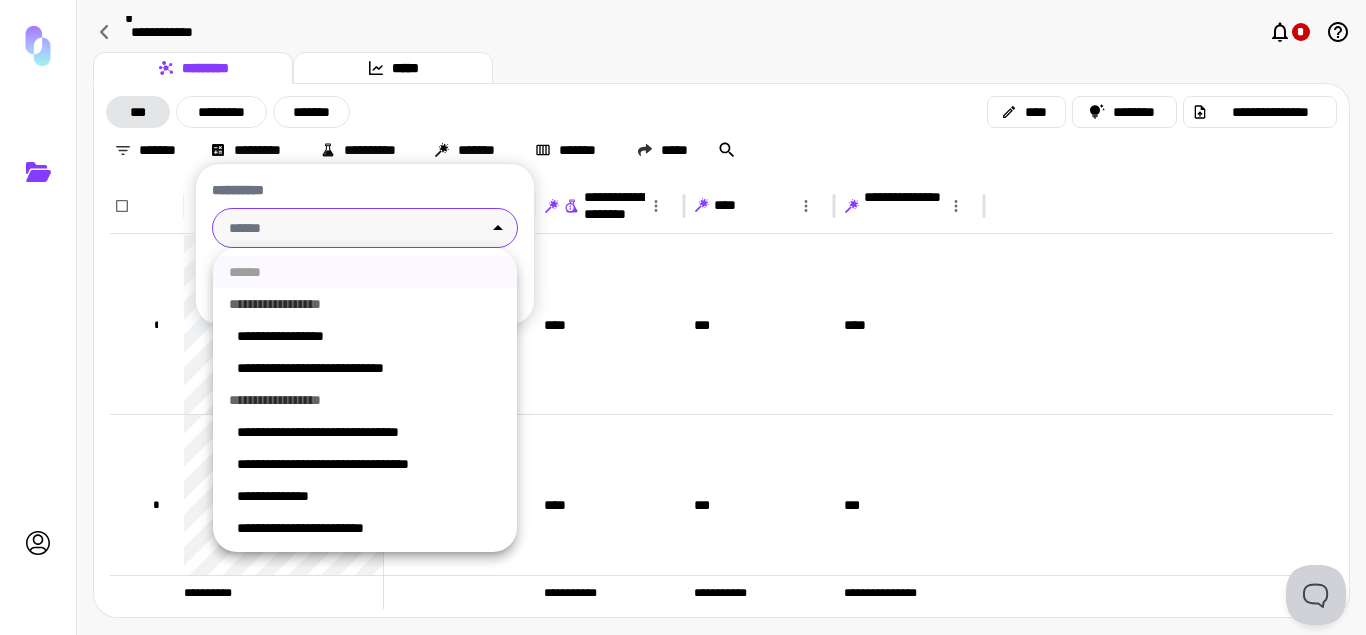 click at bounding box center [683, 317] 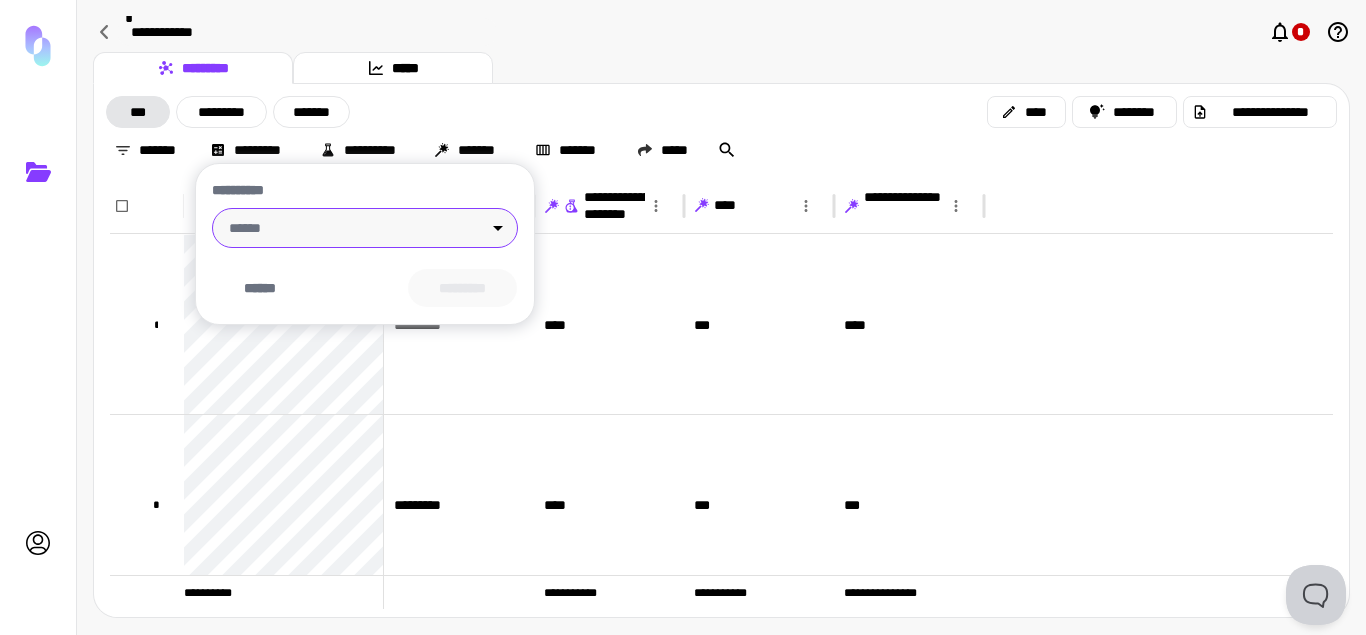 click at bounding box center [683, 317] 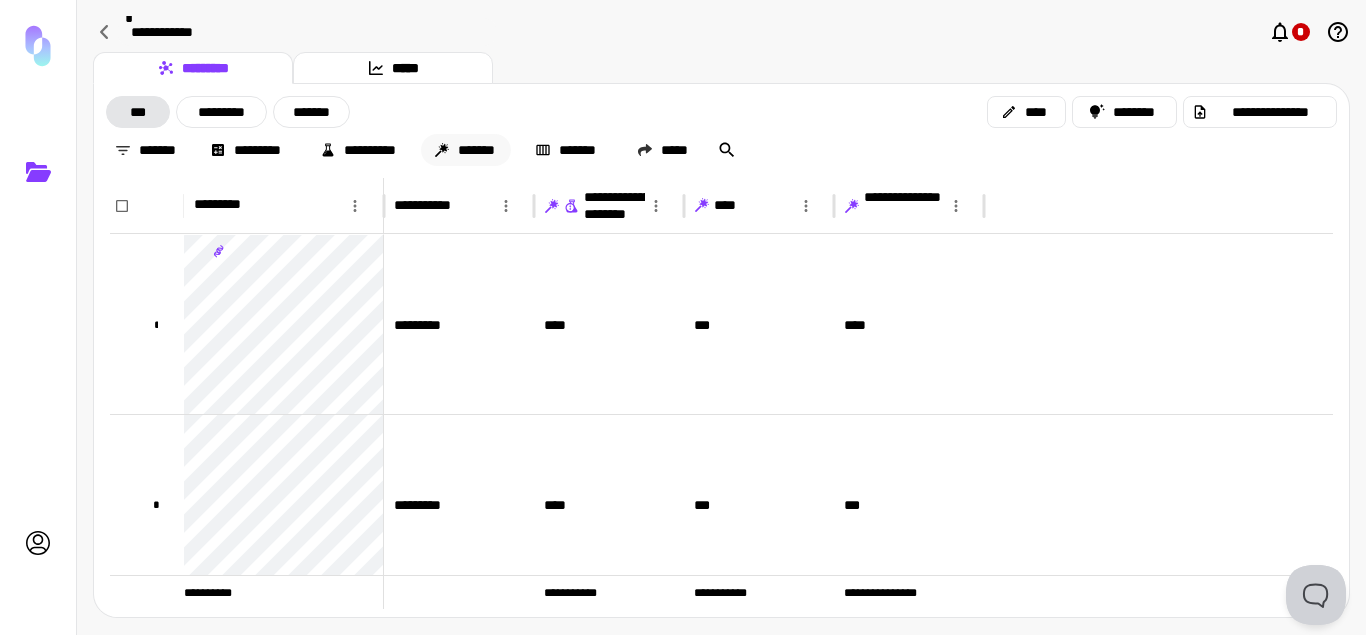 click on "*******" at bounding box center [466, 150] 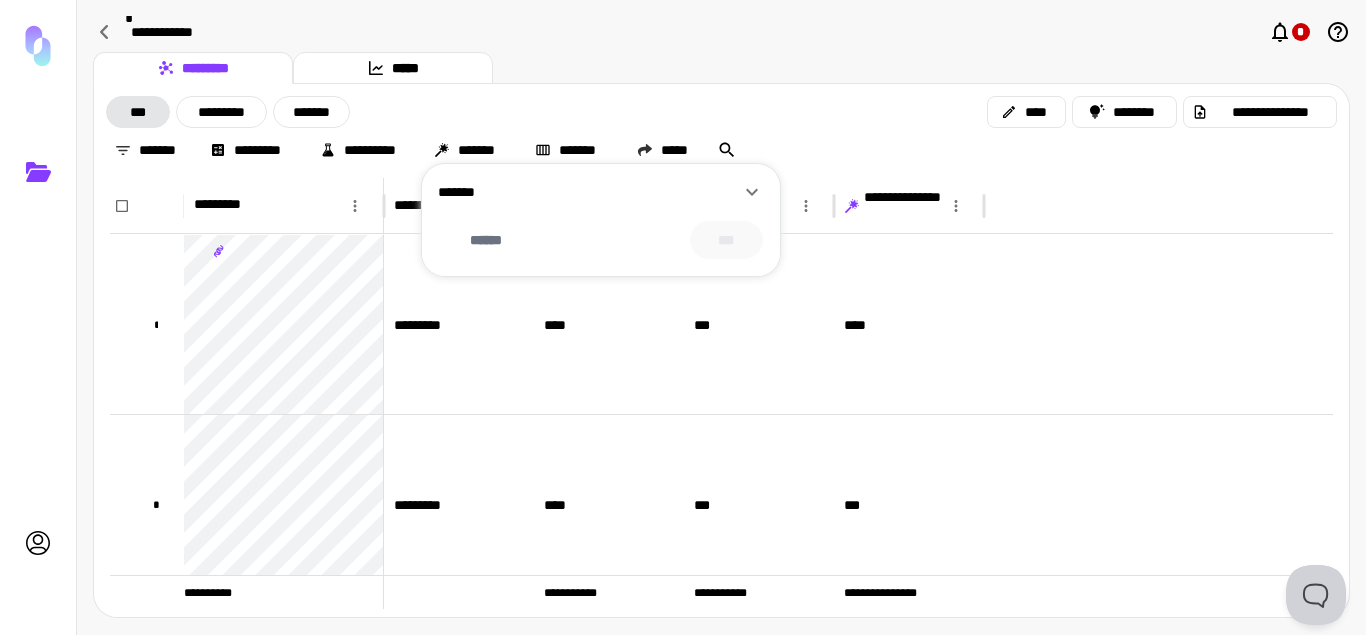 click on "****** ***" at bounding box center [601, 240] 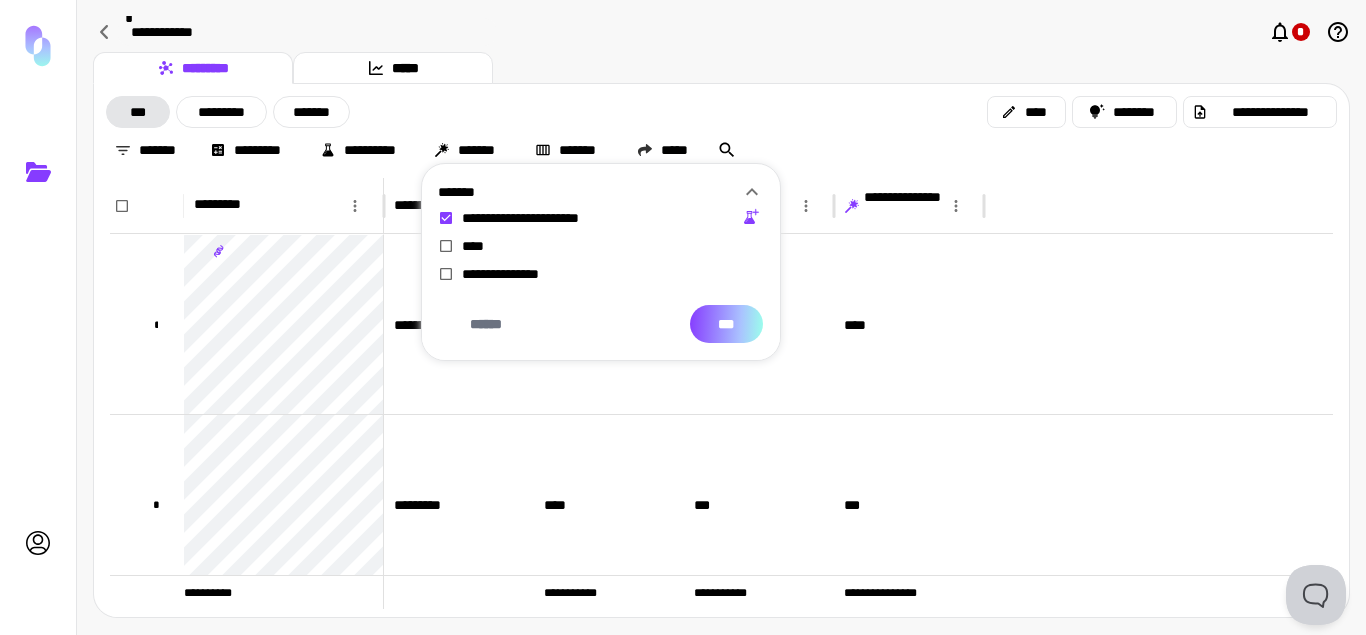 click on "***" at bounding box center (726, 324) 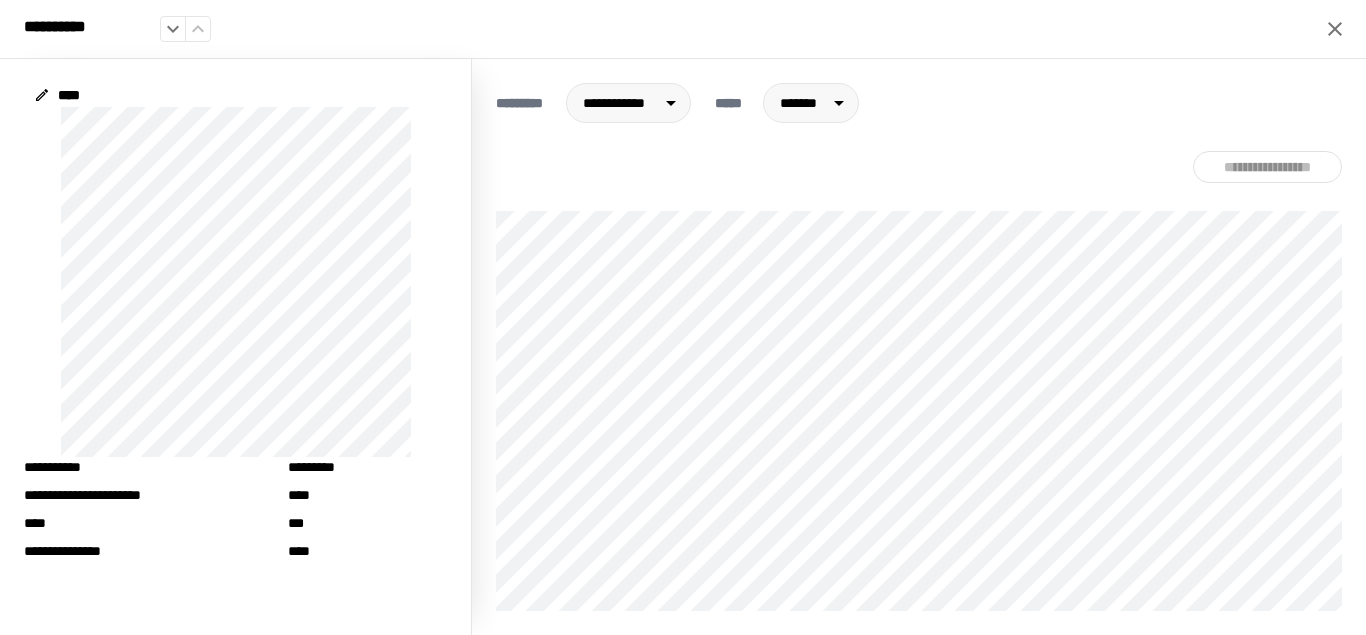 click 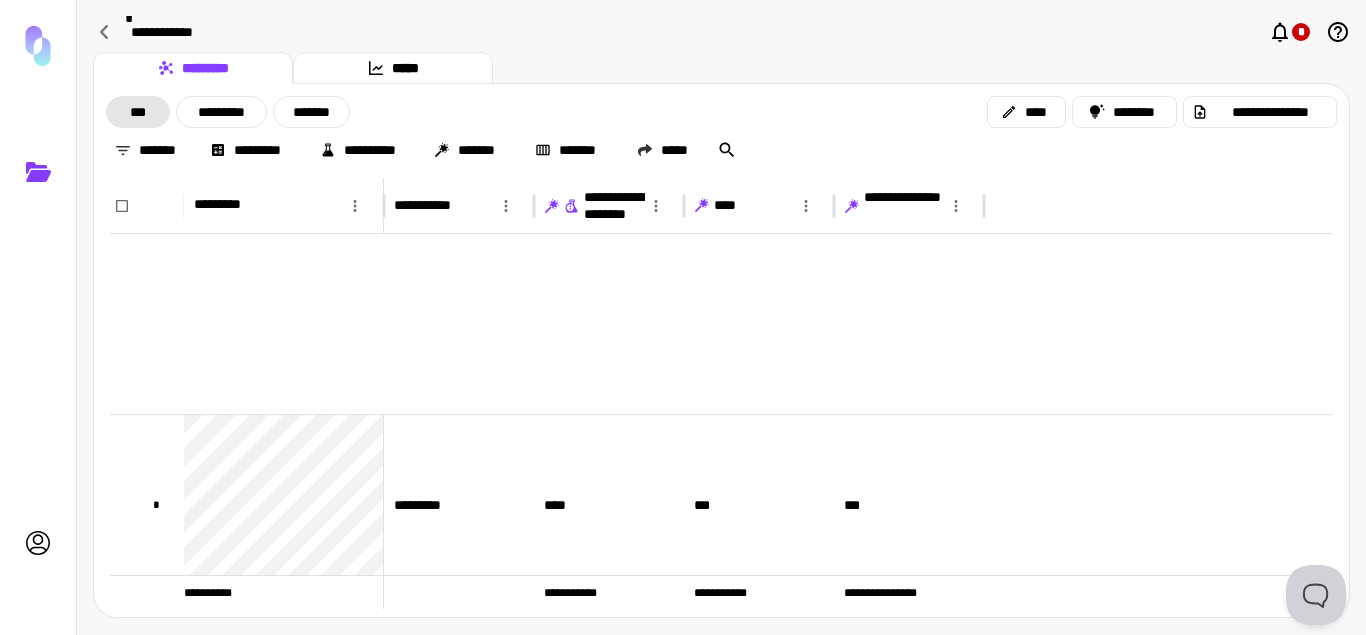 scroll, scrollTop: 510, scrollLeft: 0, axis: vertical 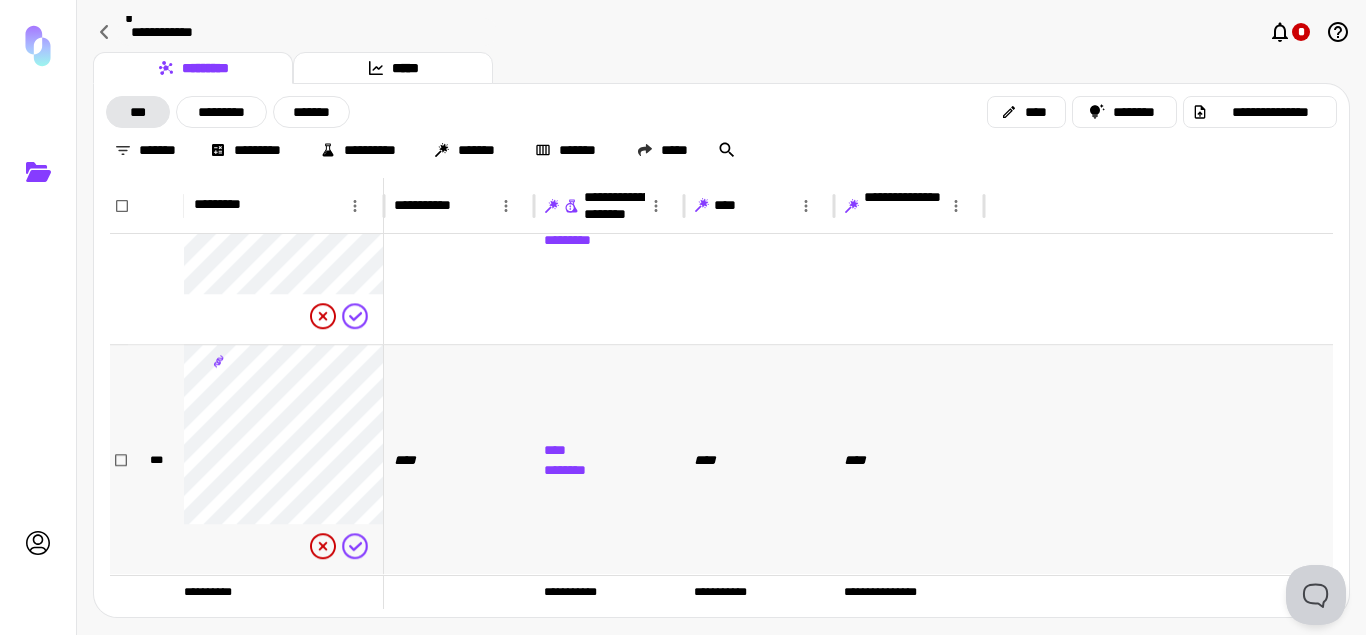 click on "********" at bounding box center (566, 470) 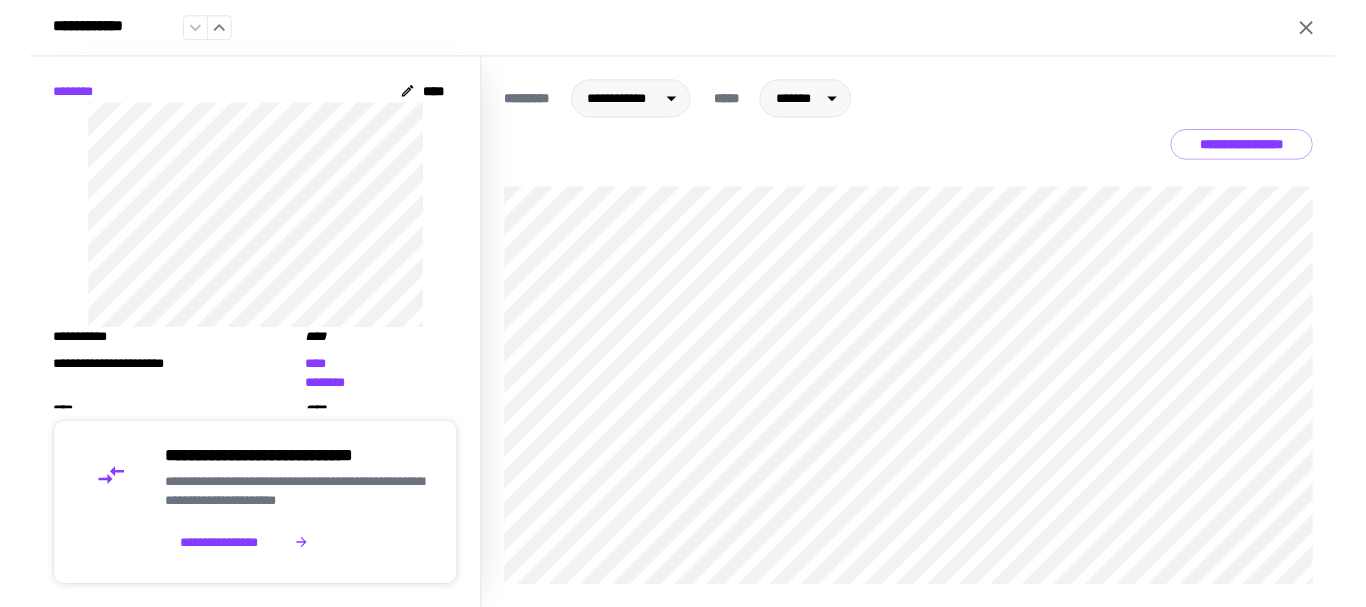 scroll, scrollTop: 186, scrollLeft: 0, axis: vertical 